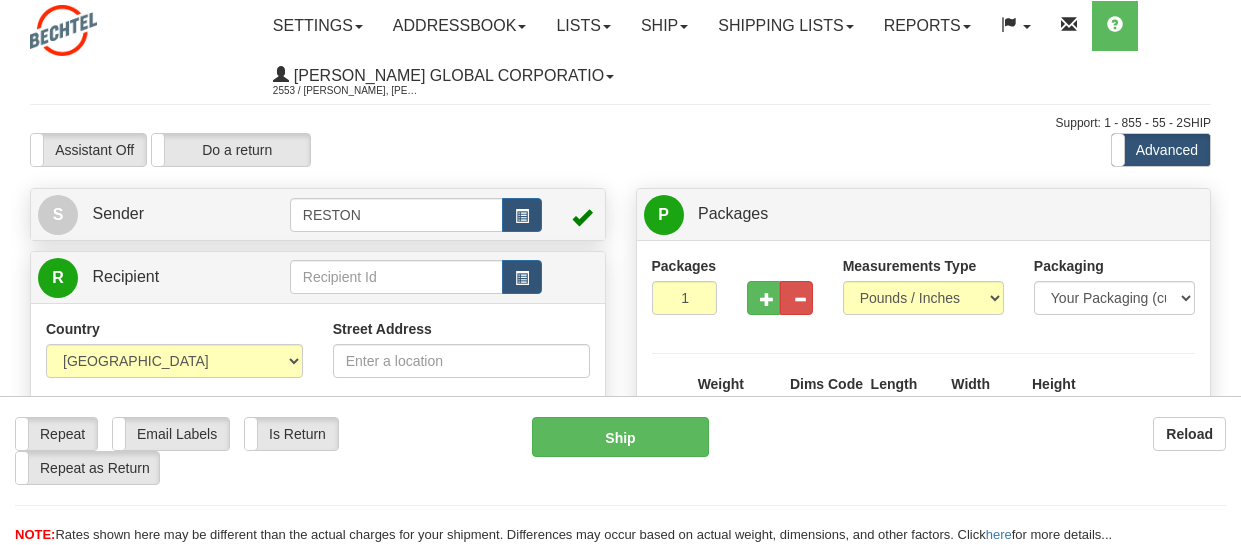 scroll, scrollTop: 0, scrollLeft: 0, axis: both 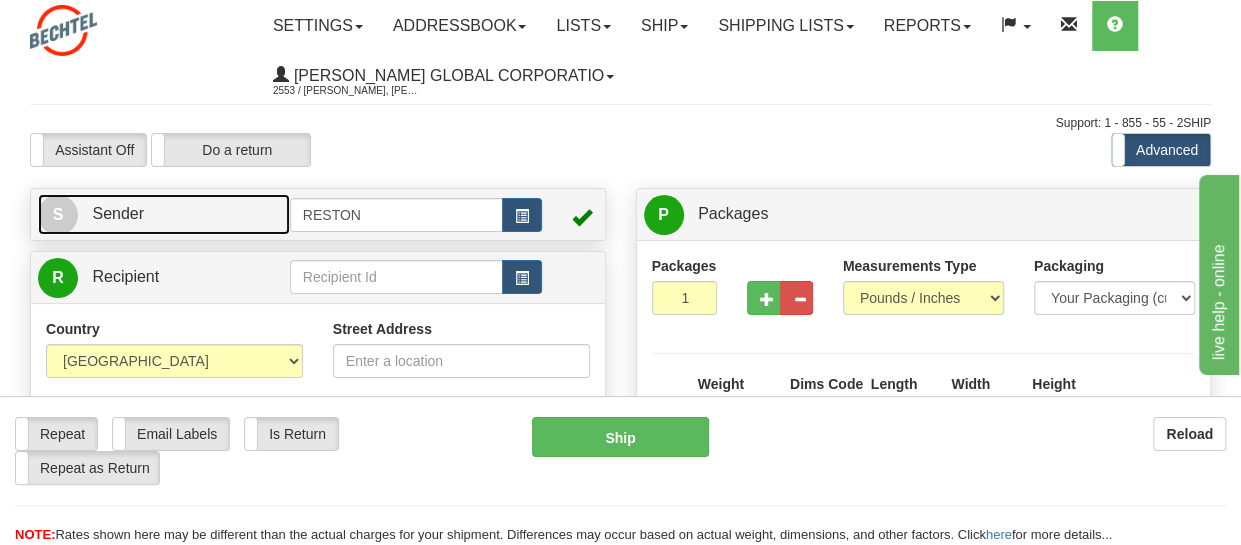click on "S
Sender" at bounding box center (164, 214) 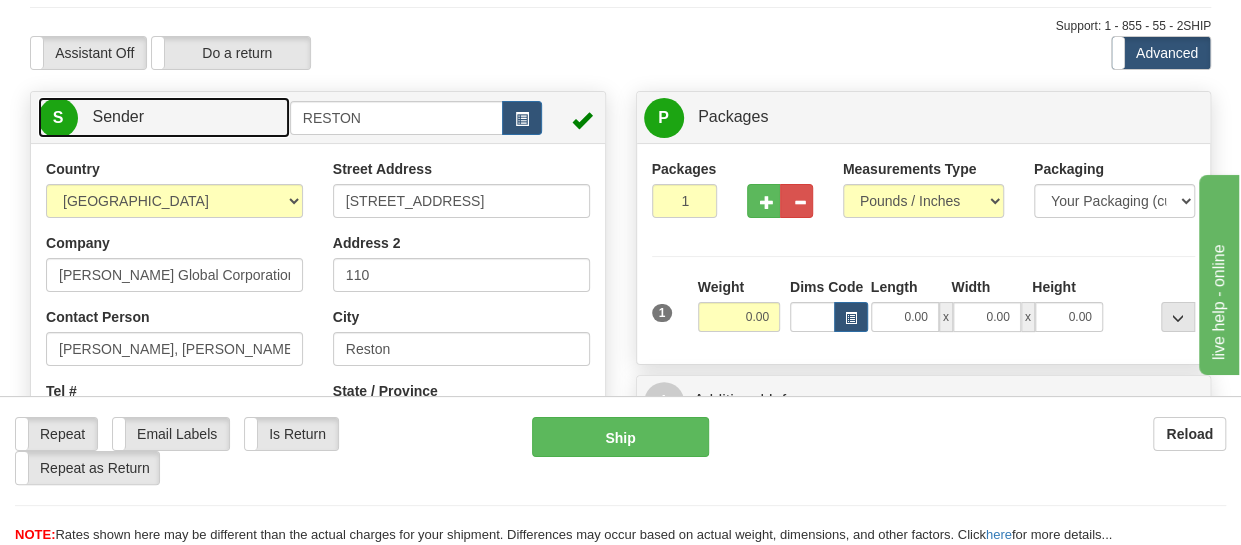scroll, scrollTop: 111, scrollLeft: 0, axis: vertical 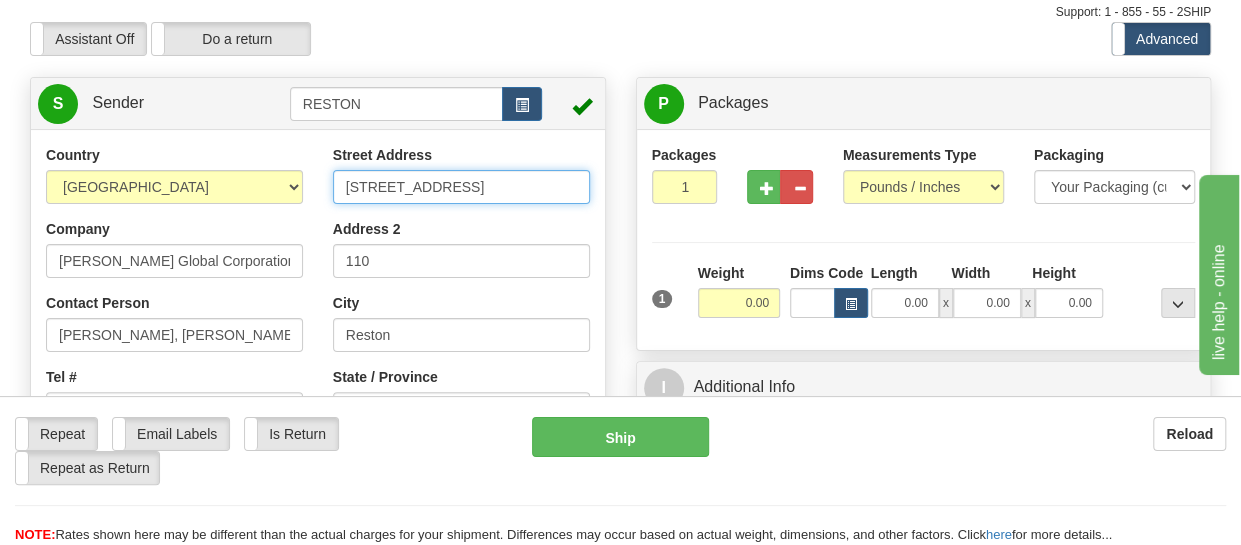 drag, startPoint x: 510, startPoint y: 181, endPoint x: 357, endPoint y: 186, distance: 153.08168 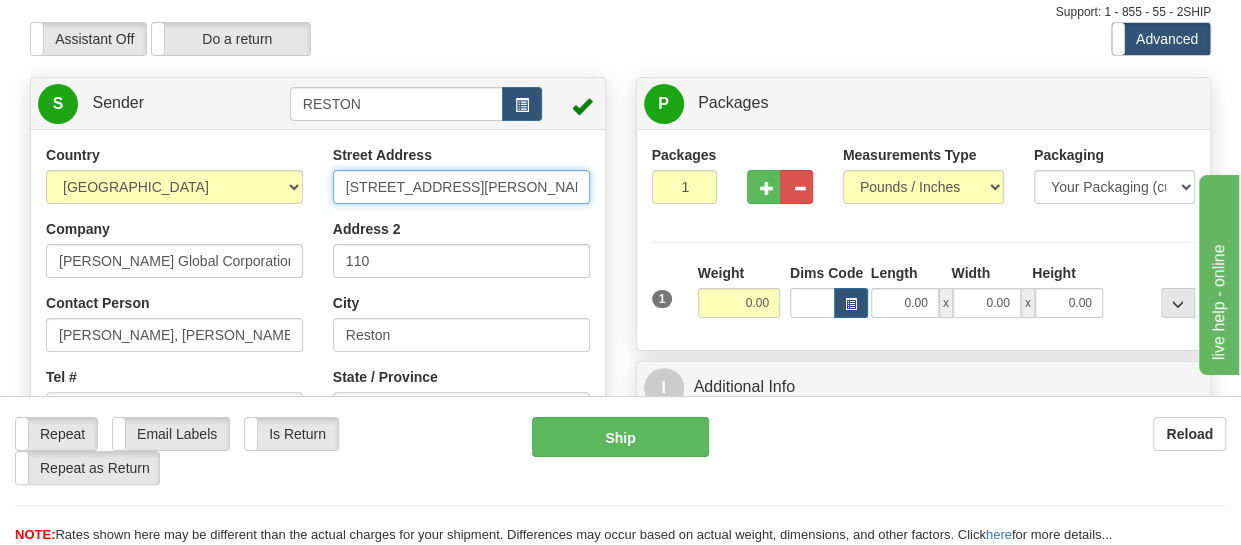 type on "[STREET_ADDRESS][PERSON_NAME]" 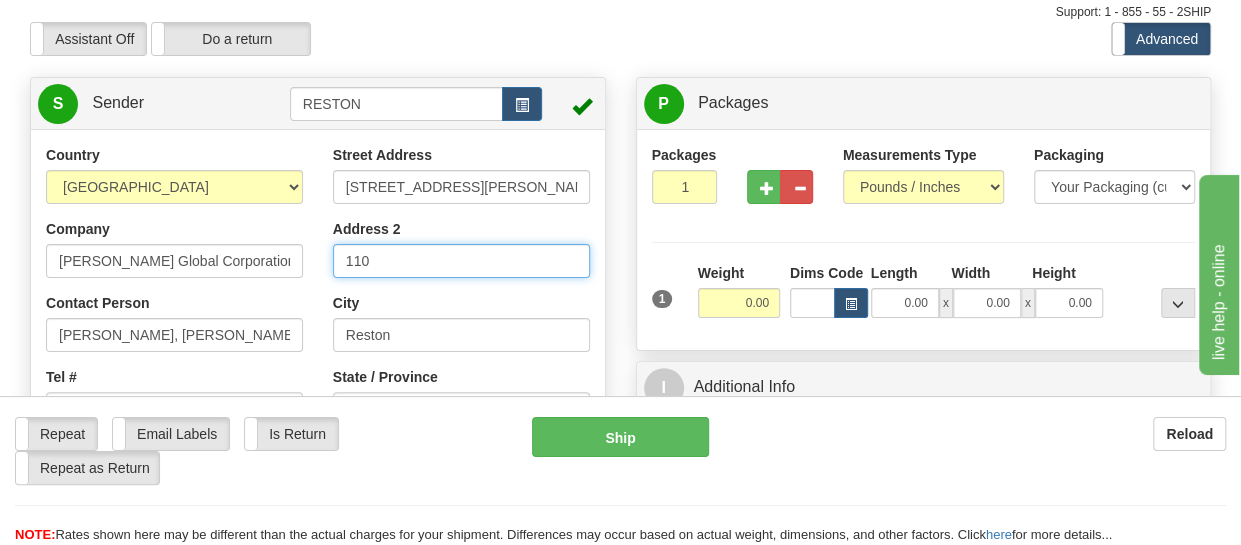 drag, startPoint x: 385, startPoint y: 262, endPoint x: 302, endPoint y: 263, distance: 83.00603 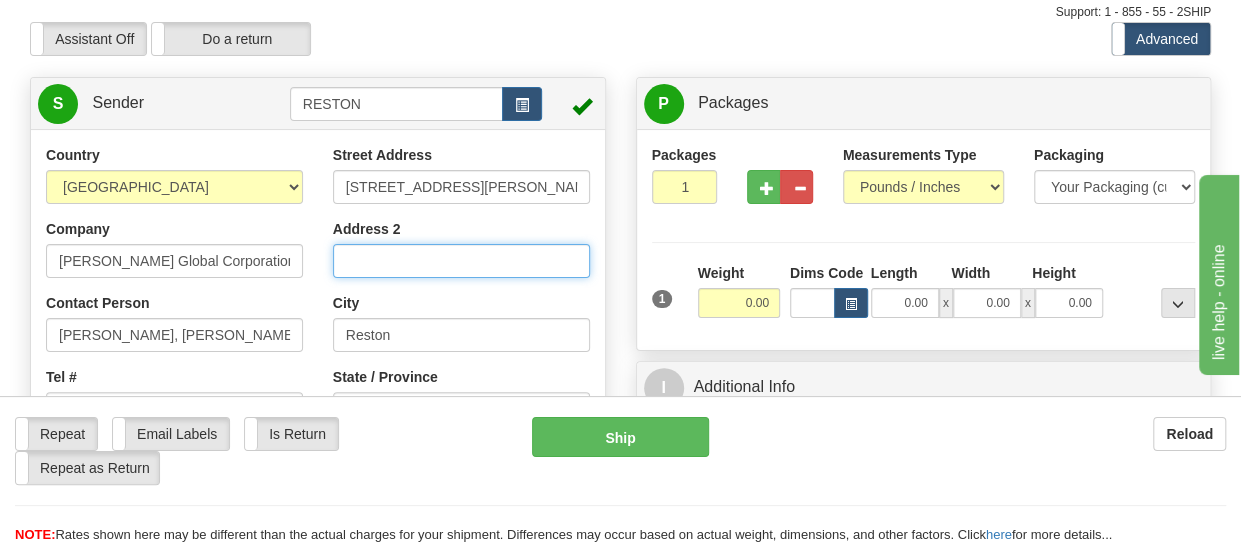 type 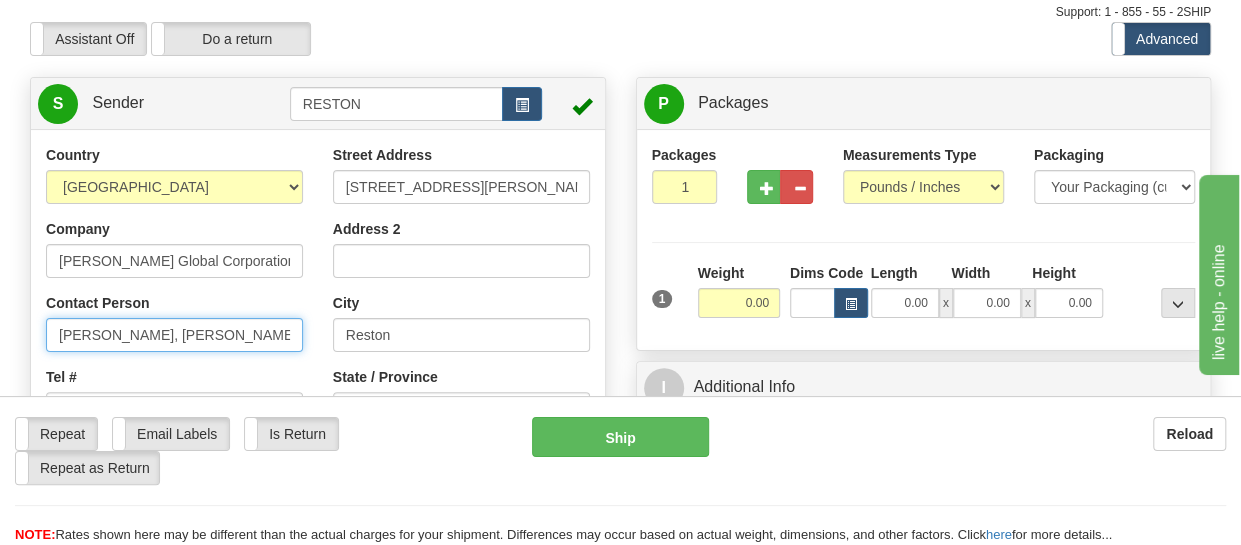 click on "[PERSON_NAME], [PERSON_NAME]" at bounding box center (174, 335) 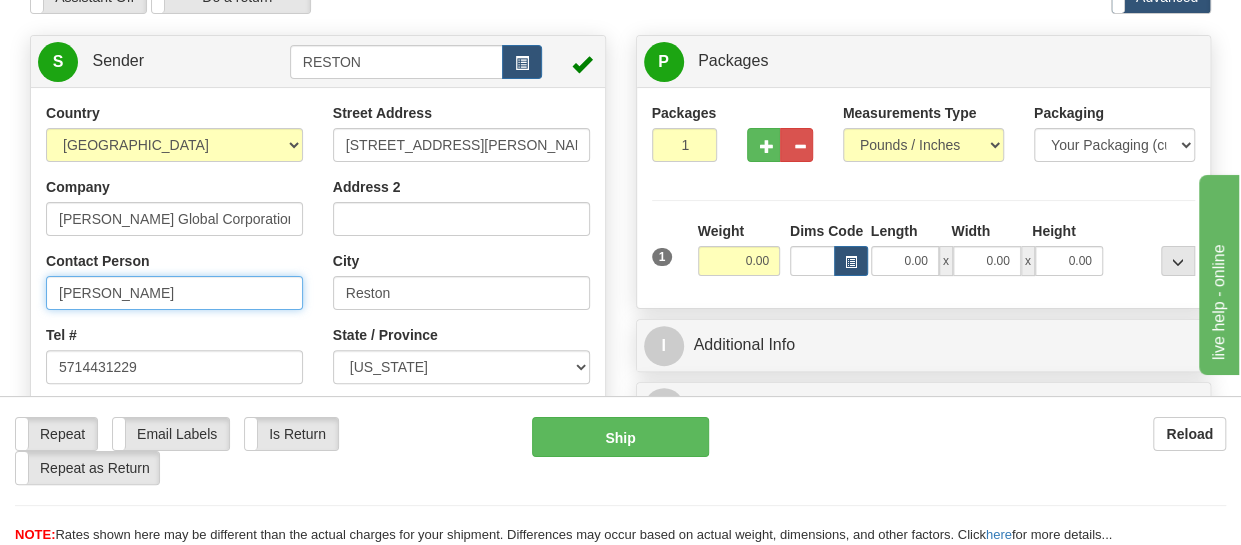 scroll, scrollTop: 154, scrollLeft: 0, axis: vertical 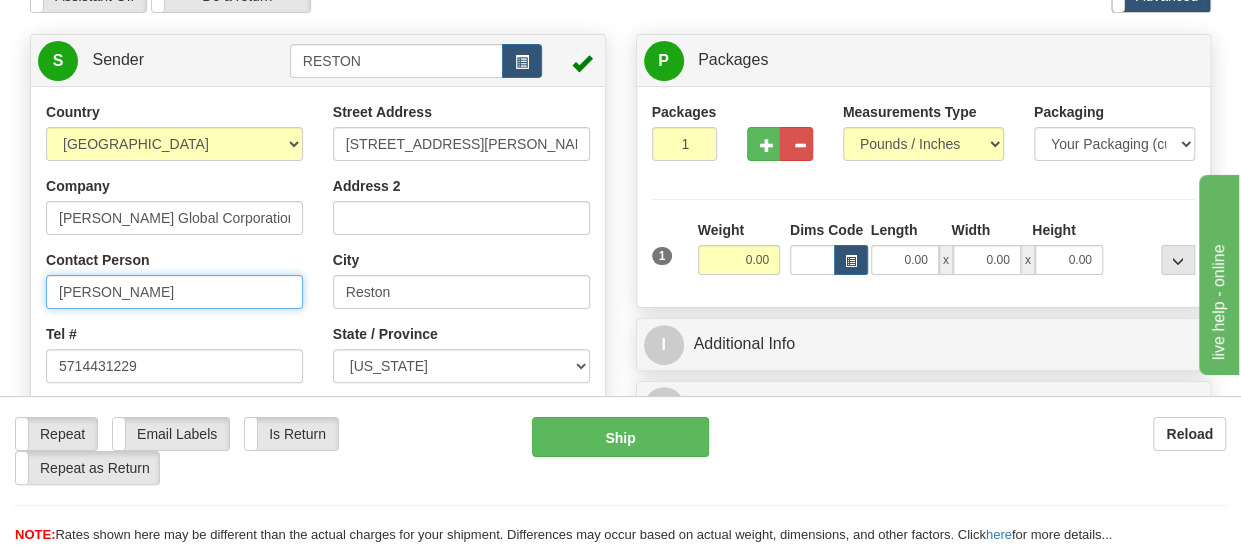 type on "[PERSON_NAME]" 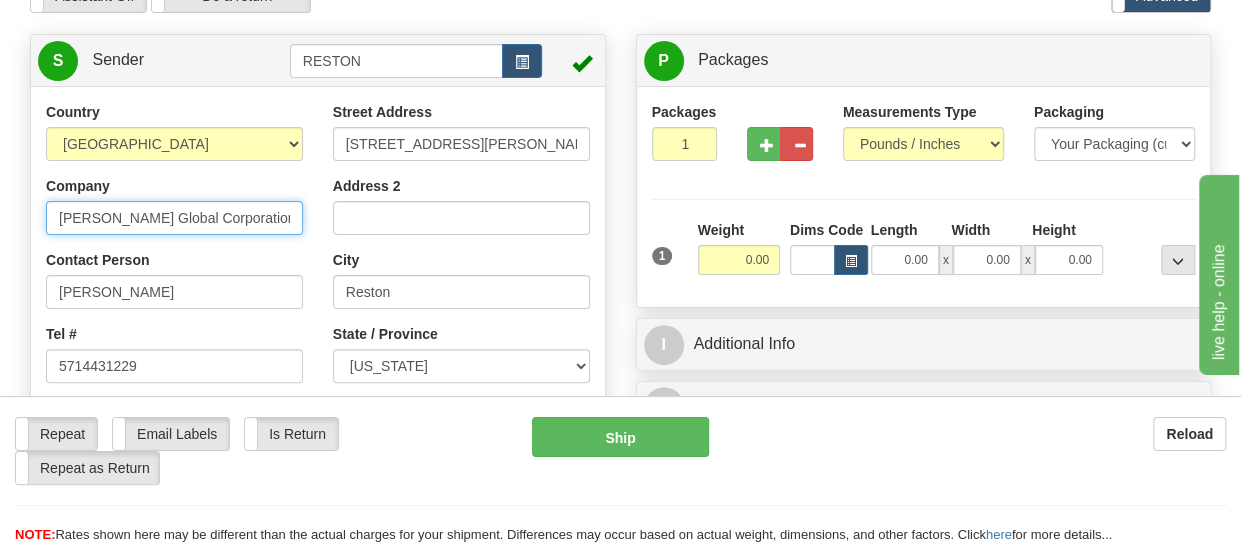 drag, startPoint x: 233, startPoint y: 219, endPoint x: 0, endPoint y: 205, distance: 233.42023 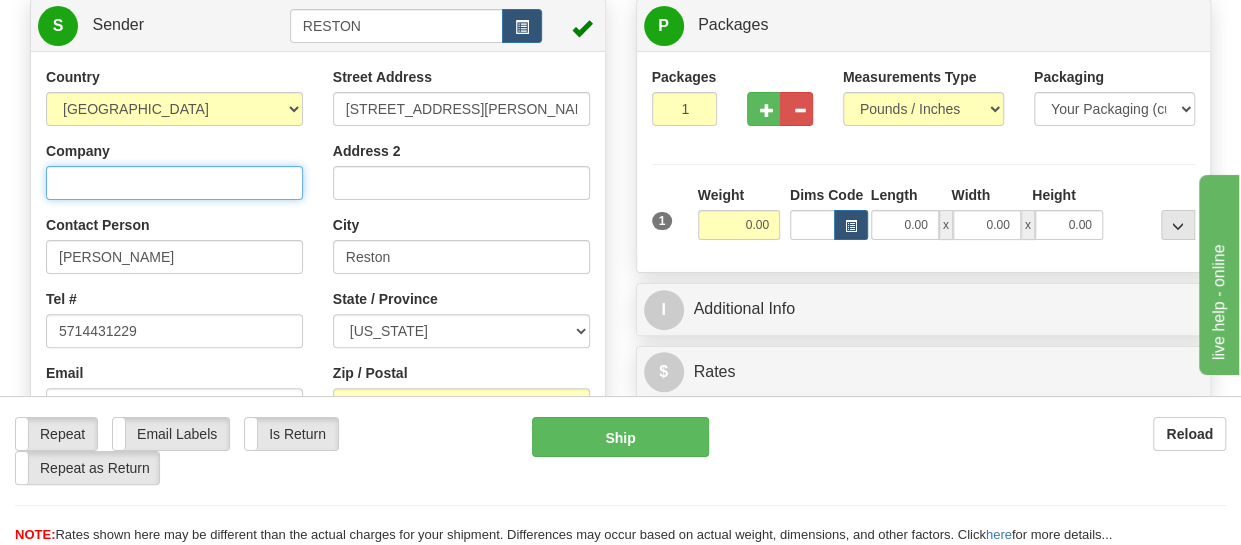 scroll, scrollTop: 192, scrollLeft: 0, axis: vertical 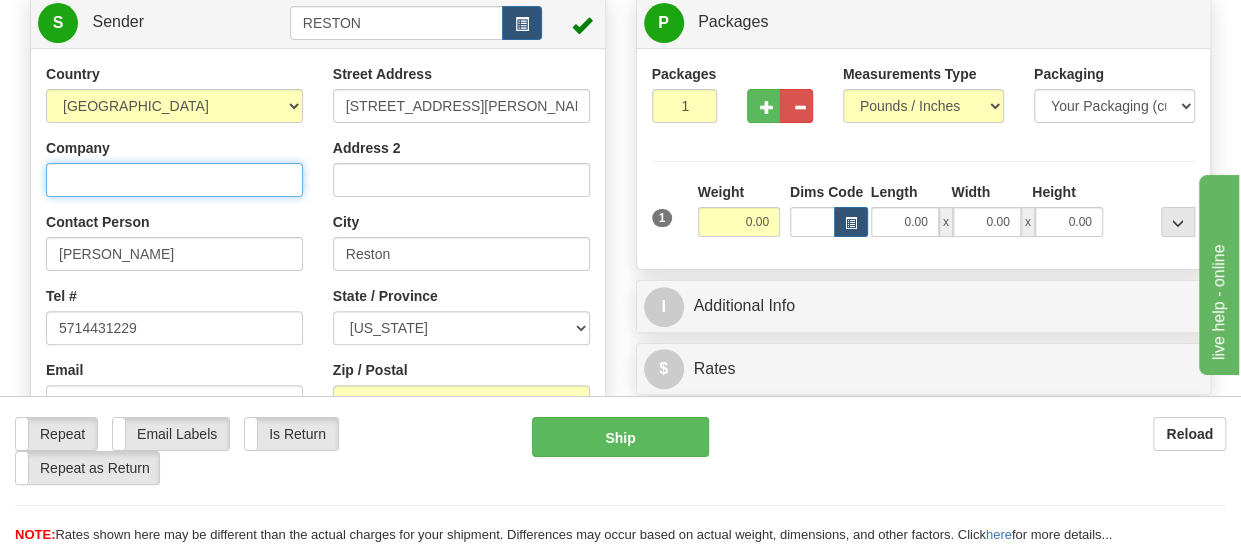 type 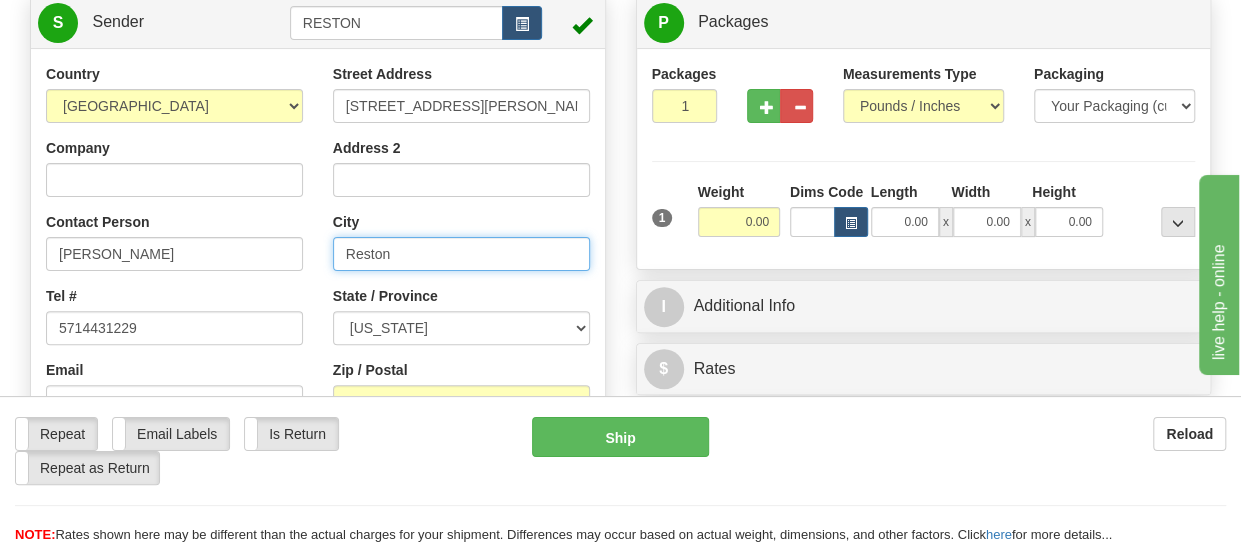 drag, startPoint x: 396, startPoint y: 255, endPoint x: 312, endPoint y: 256, distance: 84.00595 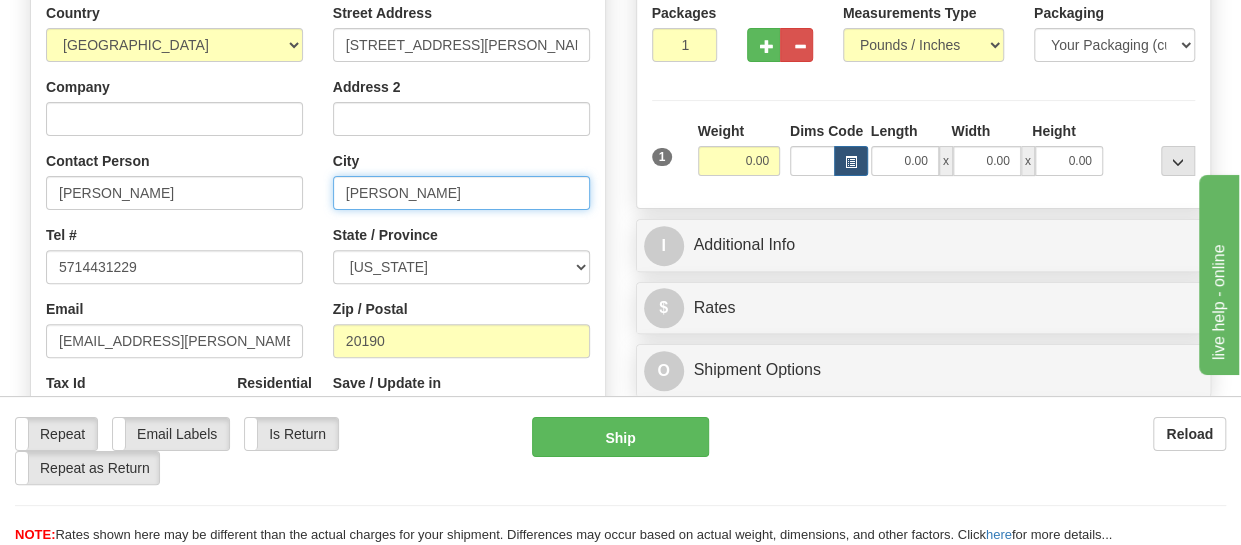 scroll, scrollTop: 262, scrollLeft: 0, axis: vertical 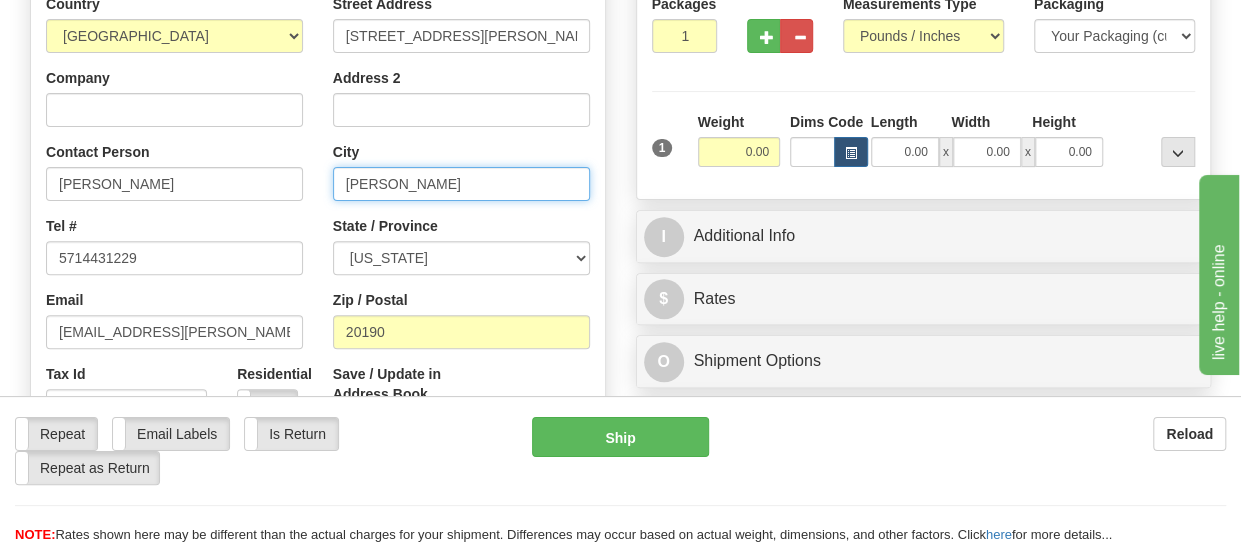 type on "[PERSON_NAME]" 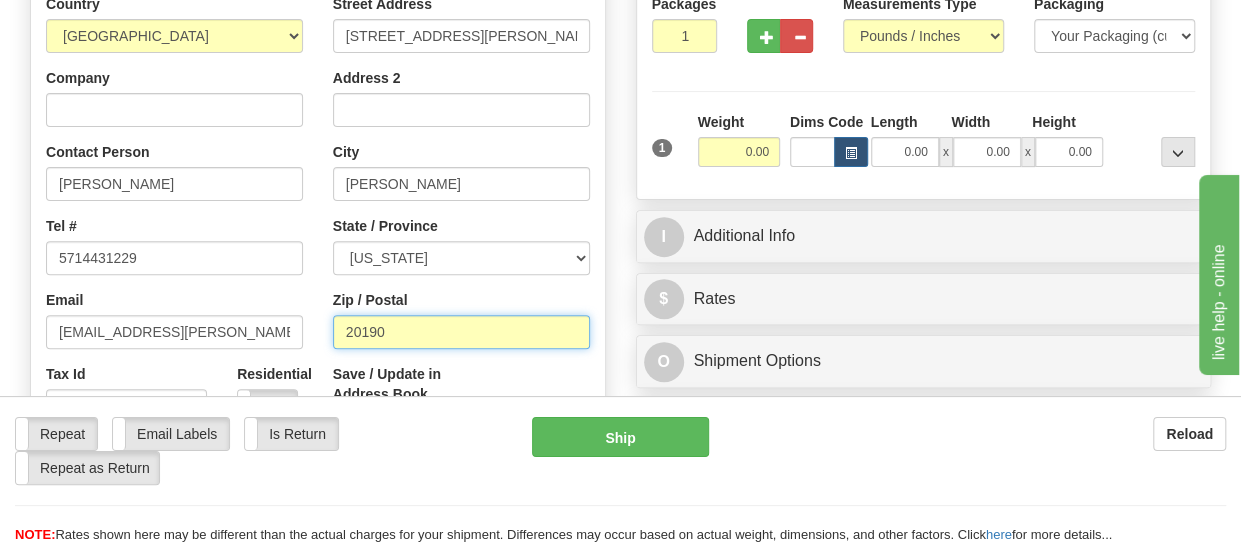 drag, startPoint x: 394, startPoint y: 333, endPoint x: 312, endPoint y: 337, distance: 82.0975 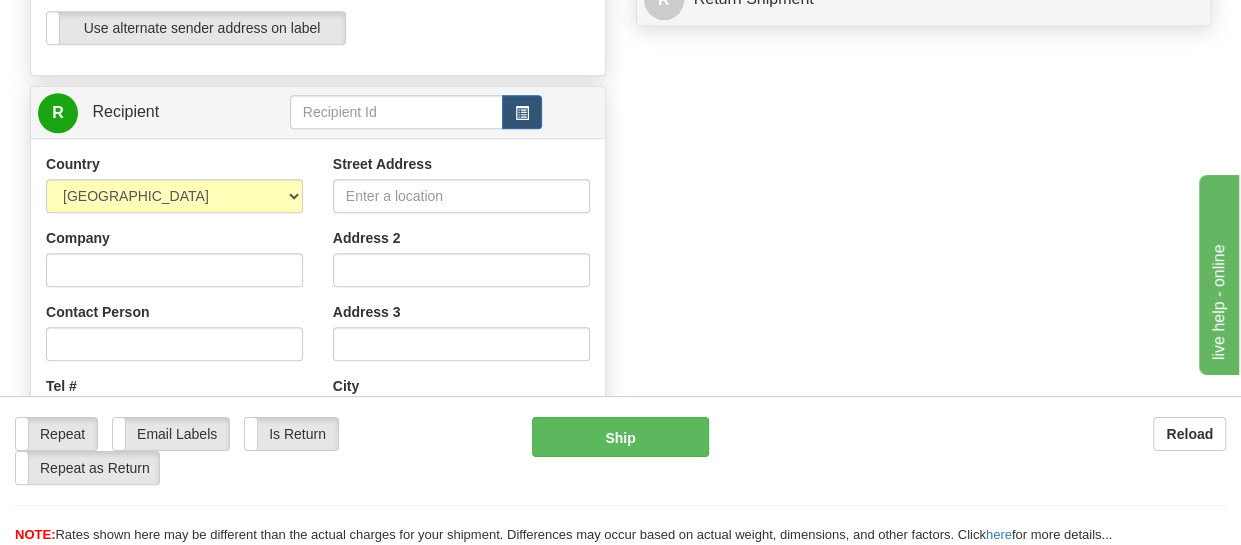scroll, scrollTop: 751, scrollLeft: 0, axis: vertical 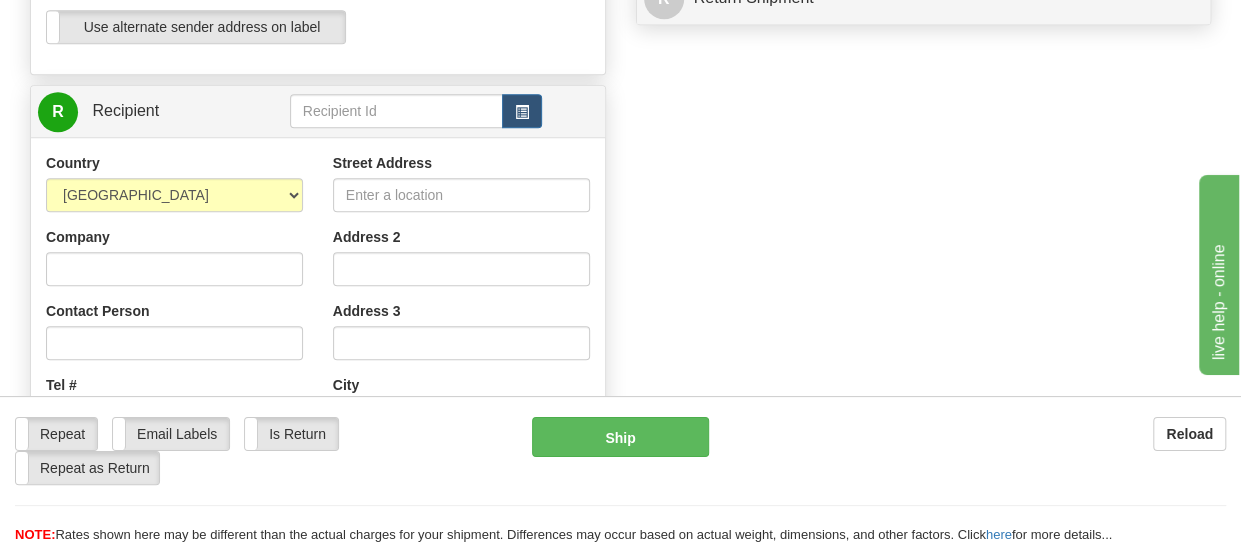 type on "22101" 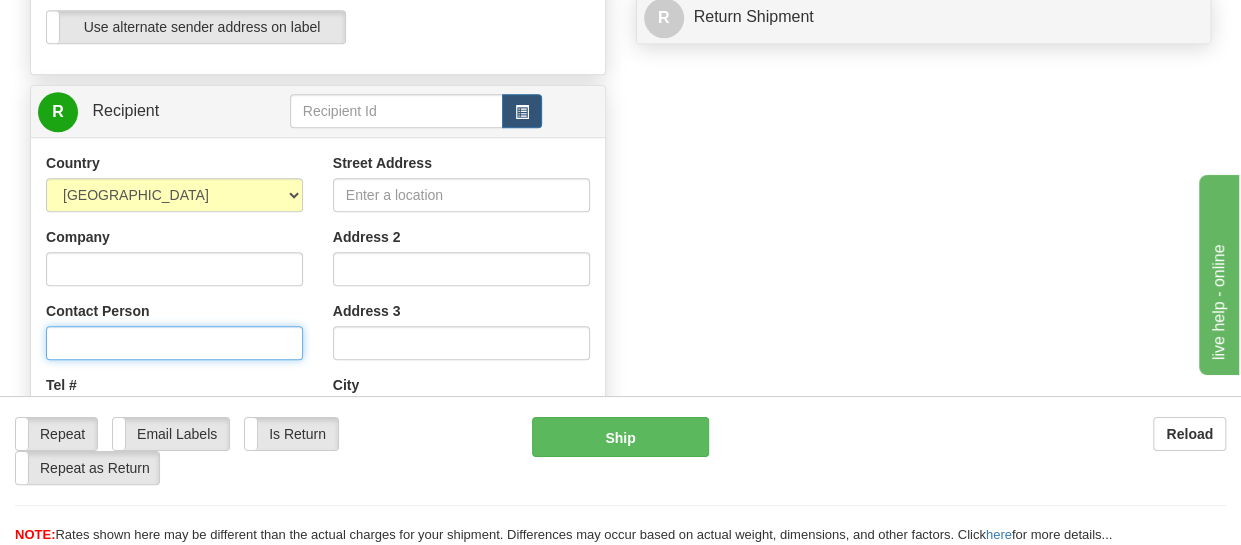 click on "Contact Person" at bounding box center (174, 343) 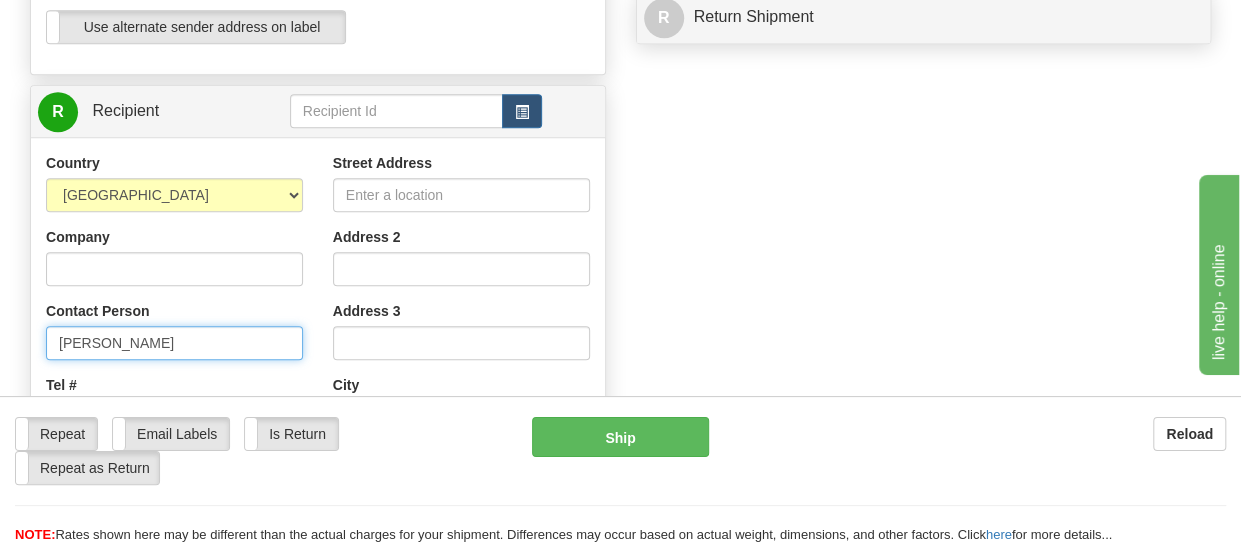 type on "[PERSON_NAME]" 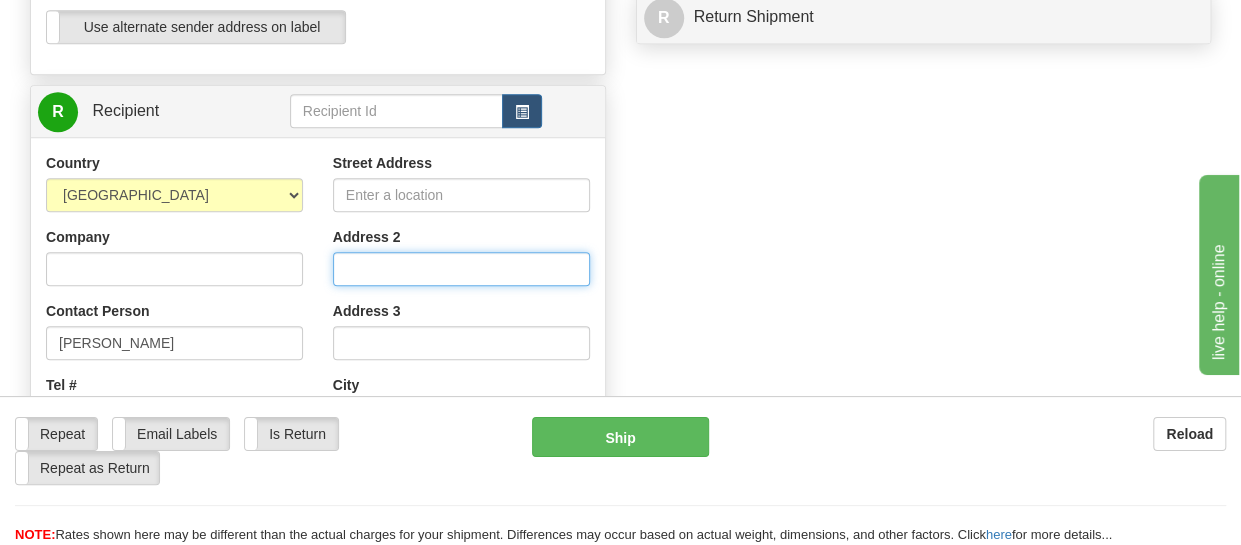 click on "Address 2" at bounding box center [461, 269] 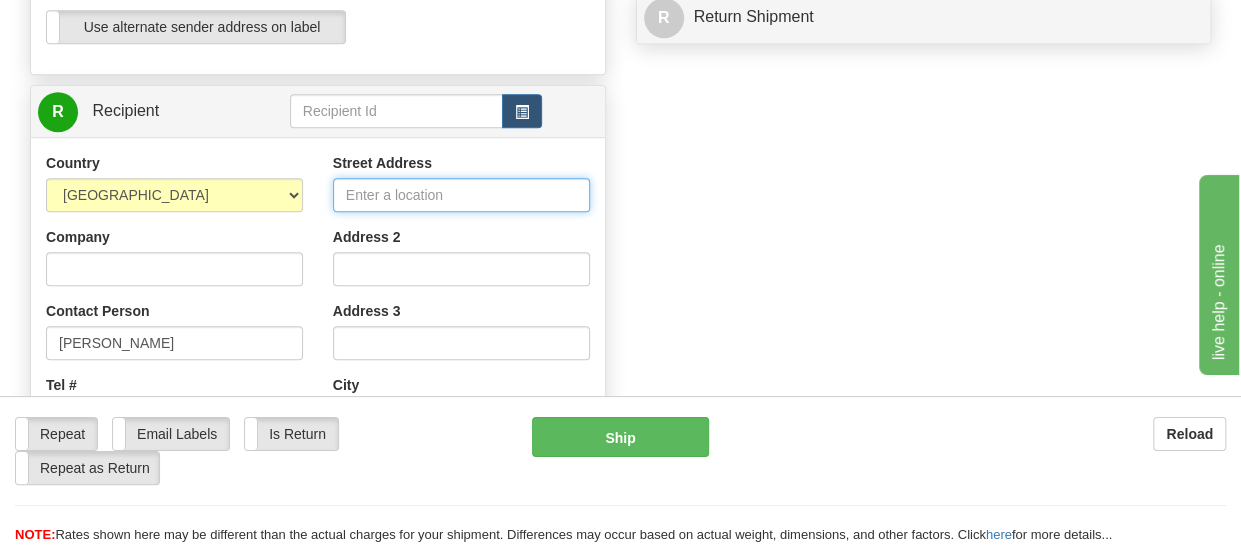 click on "Street Address" at bounding box center (461, 195) 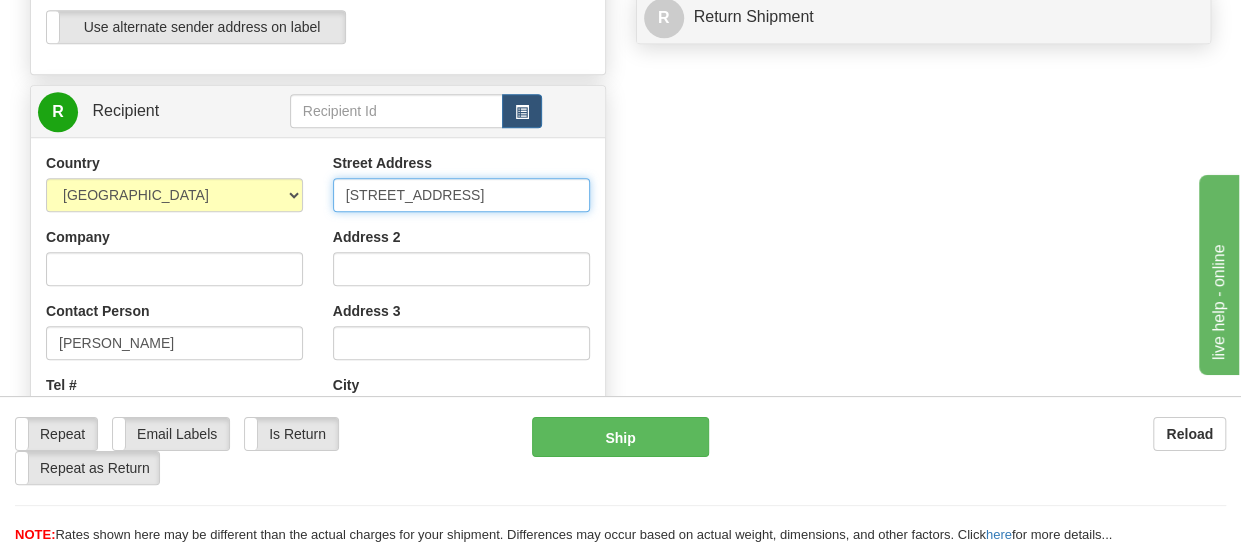 type on "[STREET_ADDRESS]" 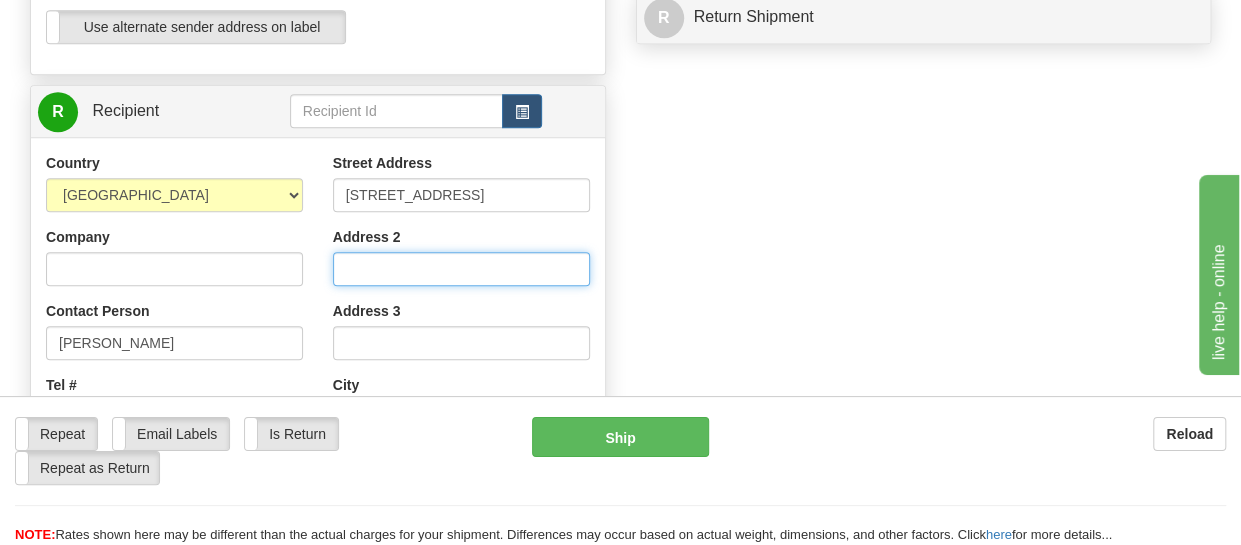 click on "Address 2" at bounding box center [461, 269] 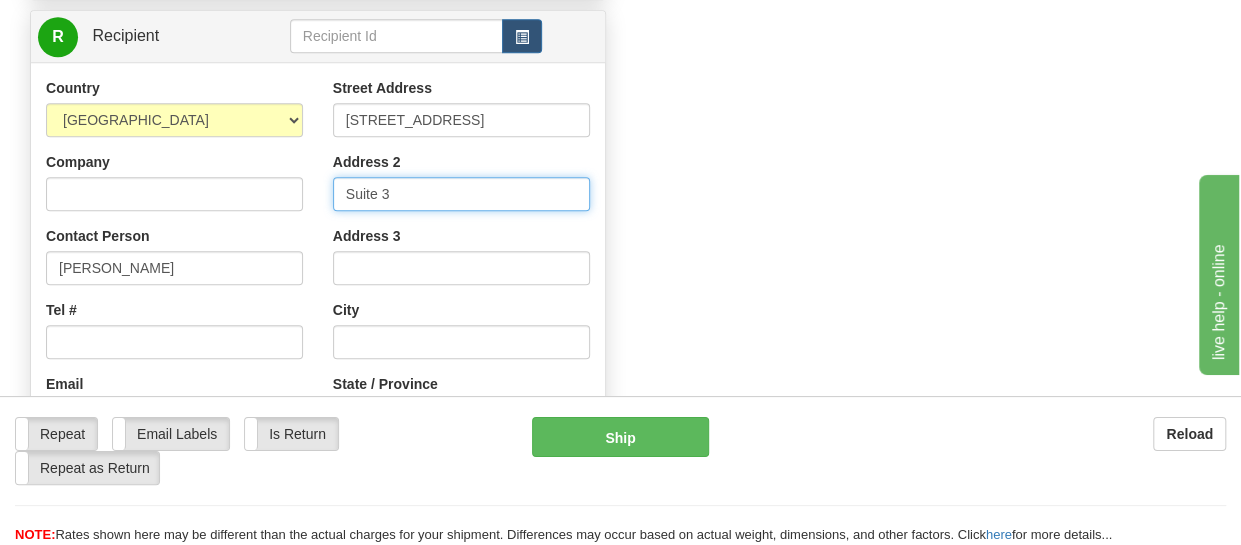 scroll, scrollTop: 827, scrollLeft: 0, axis: vertical 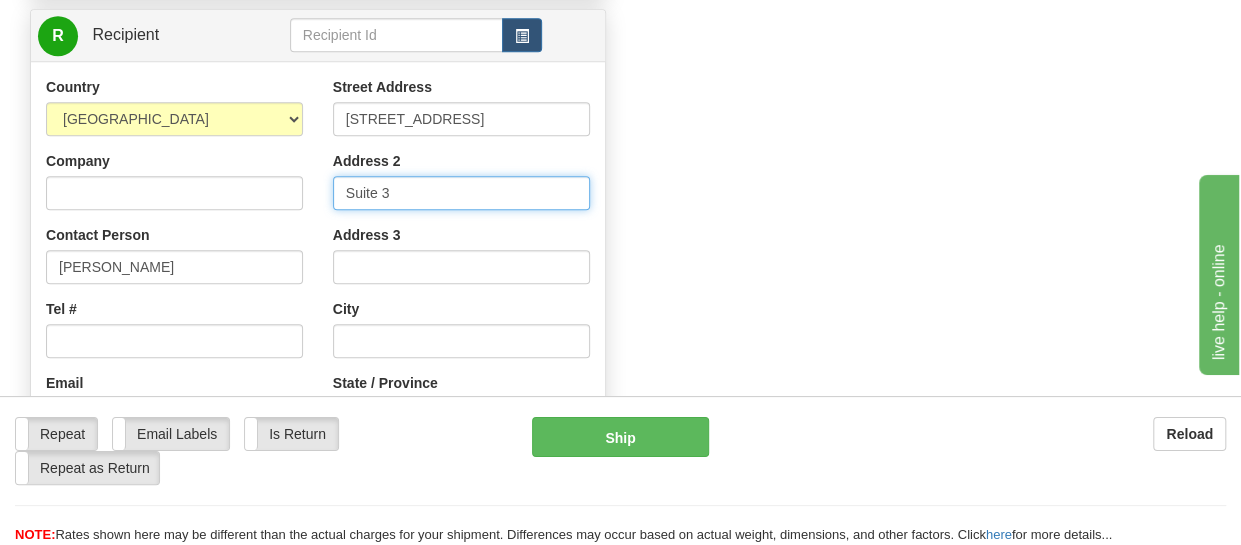 type on "Suite 3" 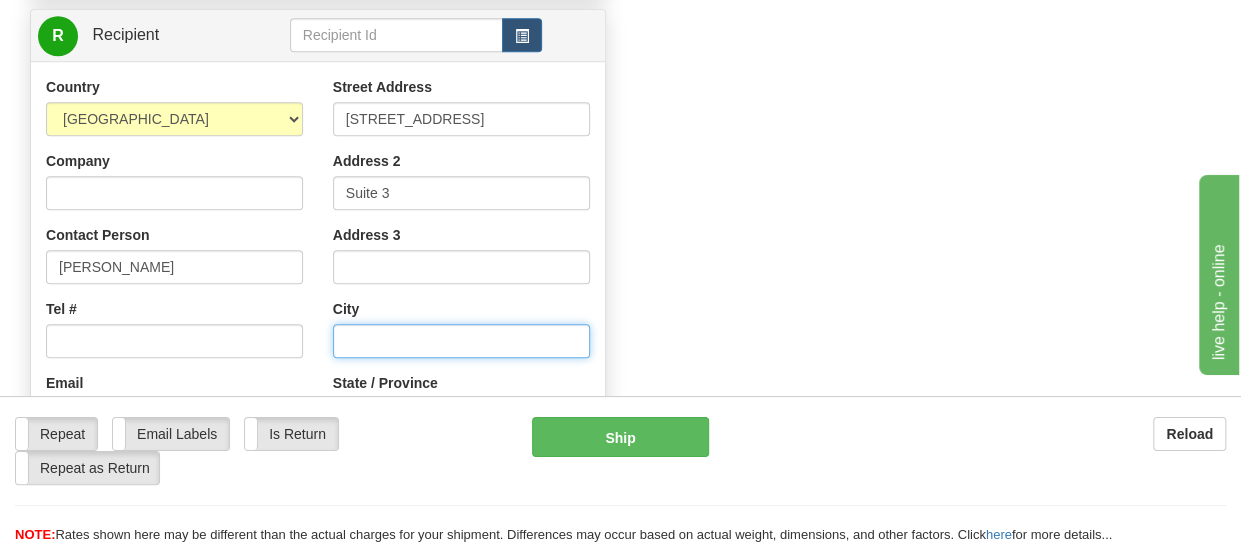 click at bounding box center (461, 341) 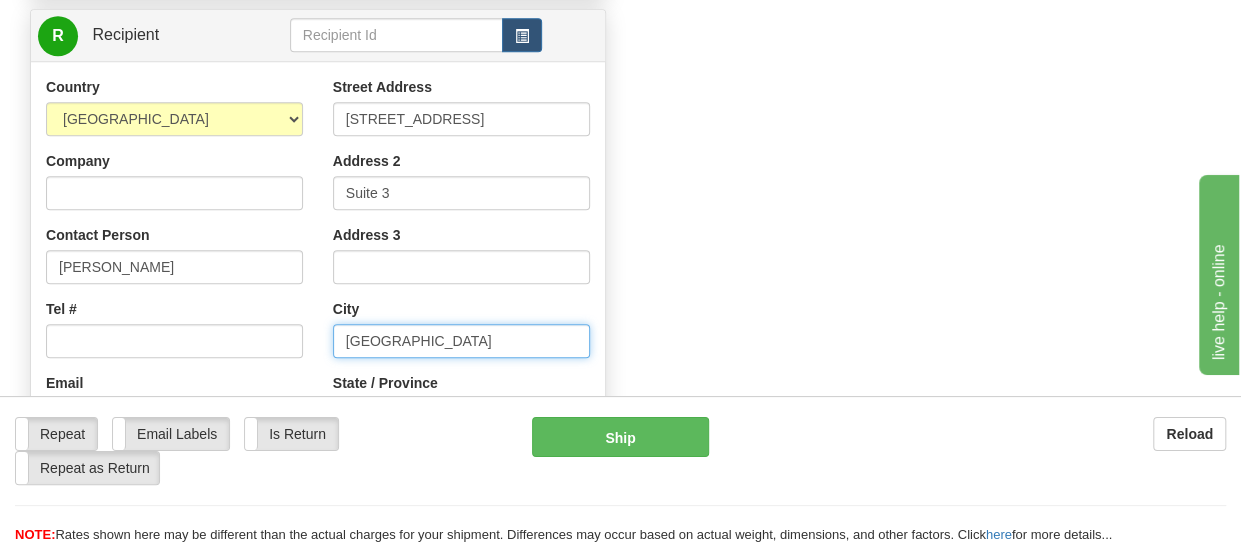 scroll, scrollTop: 928, scrollLeft: 0, axis: vertical 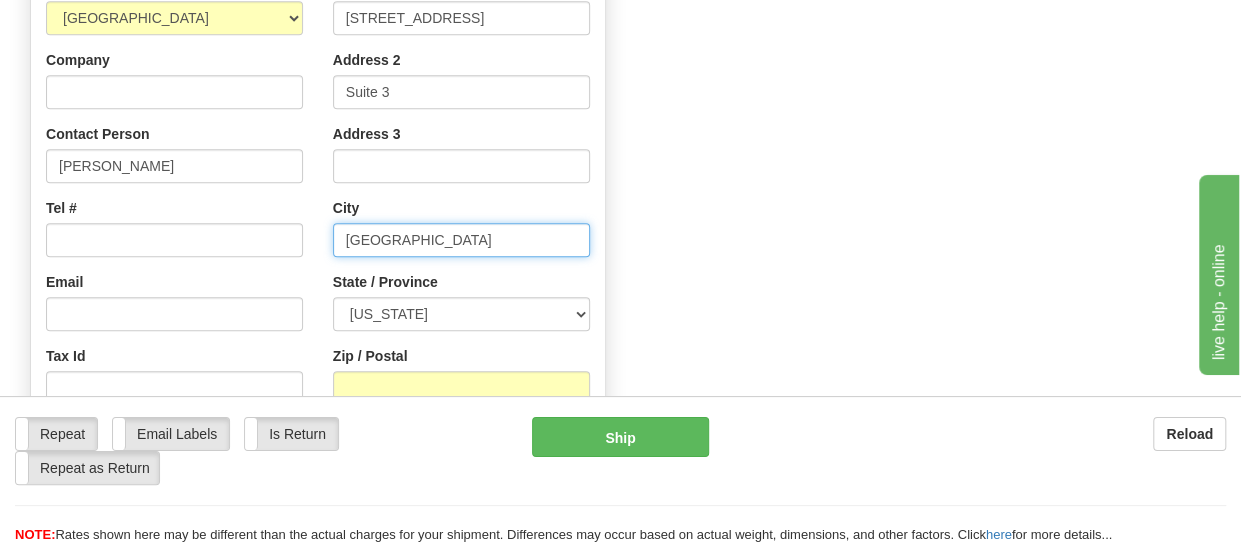 type on "[GEOGRAPHIC_DATA]" 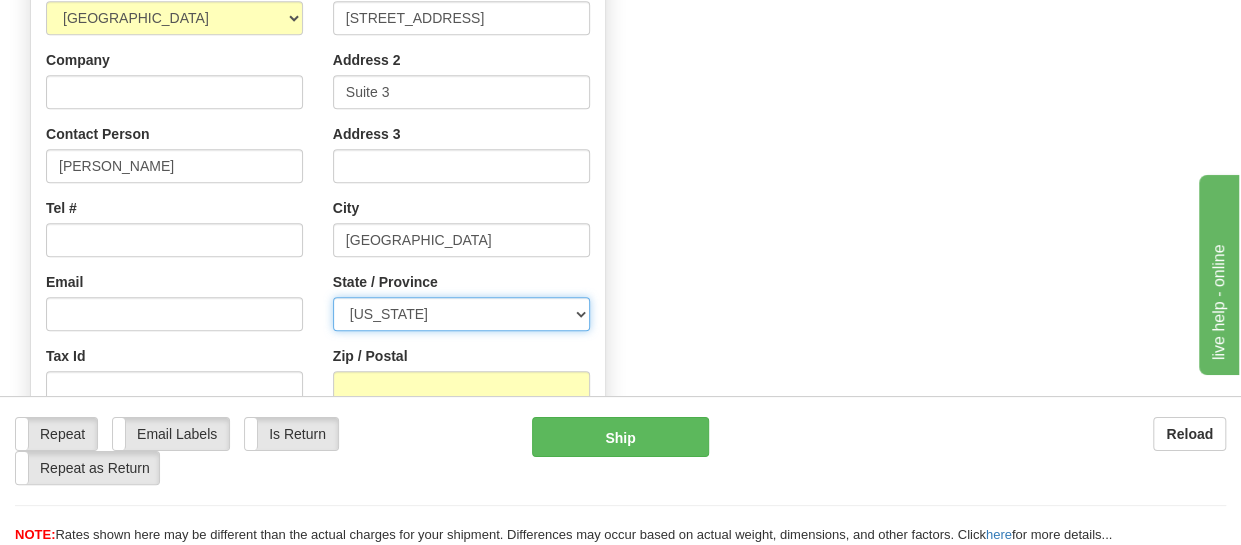 click on "[US_STATE] [US_STATE] [US_STATE] [US_STATE] Armed Forces America Armed Forces Europe Armed Forces Pacific [US_STATE] [US_STATE] [US_STATE] [US_STATE] [US_STATE][GEOGRAPHIC_DATA] [US_STATE] [US_STATE] [US_STATE] [US_STATE] [US_STATE] [US_STATE] [US_STATE] [US_STATE] [US_STATE] [US_STATE] [US_STATE] [US_STATE] [US_STATE] [US_STATE] [US_STATE] [US_STATE] [US_STATE] [US_STATE] [US_STATE] [US_STATE] [US_STATE] [US_STATE] [US_STATE] [US_STATE] [US_STATE] [US_STATE] [US_STATE] [US_STATE] [US_STATE] [US_STATE] [US_STATE] [US_STATE] [US_STATE] [US_STATE] [US_STATE] [US_STATE] [US_STATE] [US_STATE] [US_STATE][PERSON_NAME][US_STATE] STATE [US_STATE] [US_STATE] [US_STATE]" at bounding box center [461, 314] 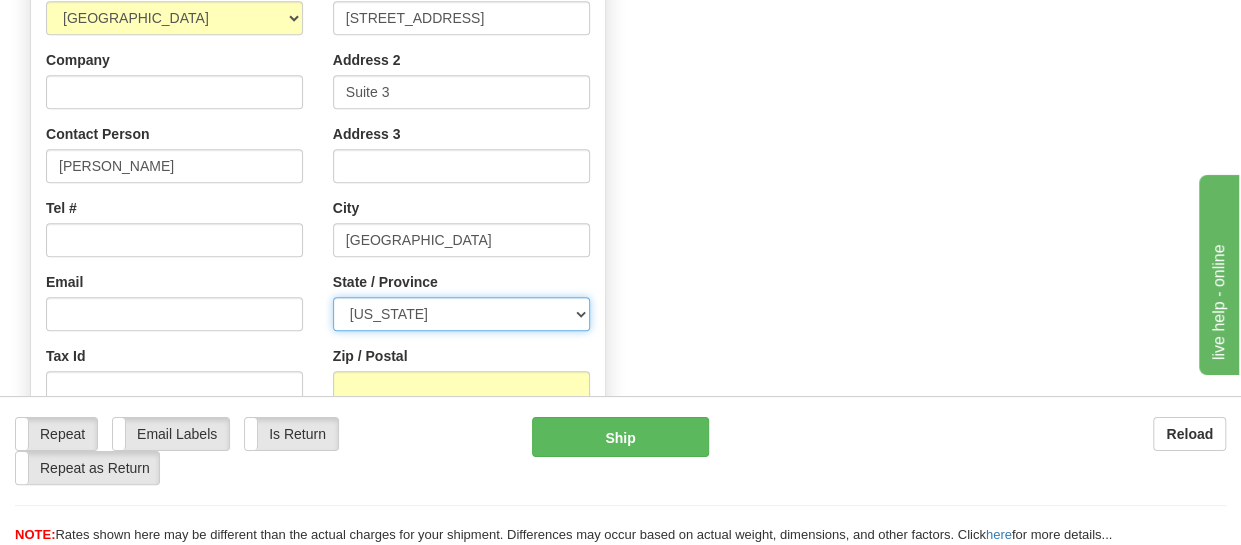 select on "CA" 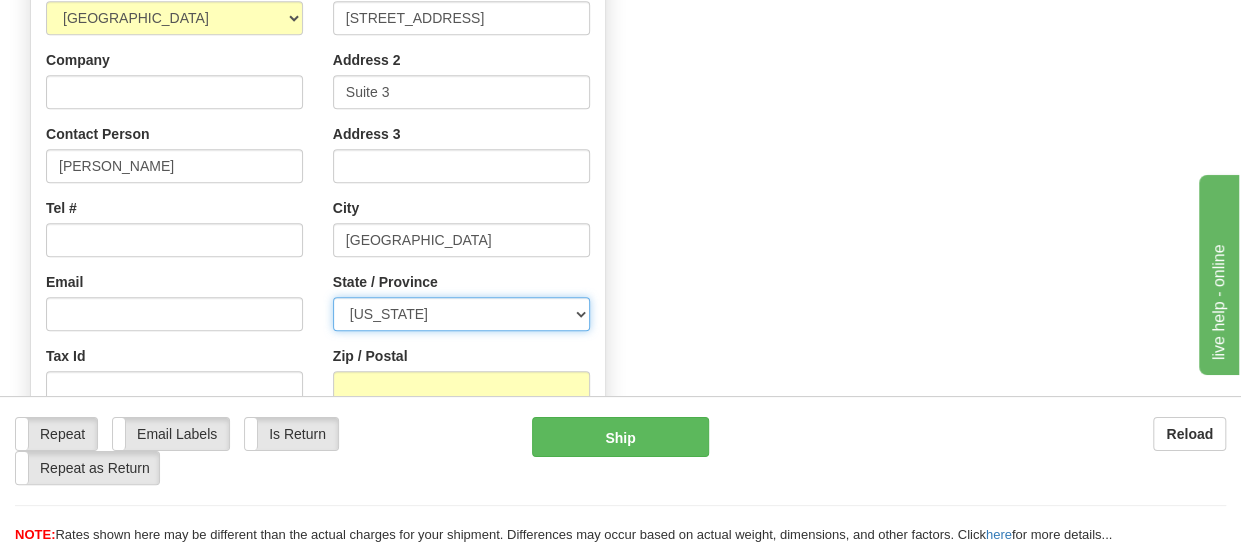click on "[US_STATE] [US_STATE] [US_STATE] [US_STATE] Armed Forces America Armed Forces Europe Armed Forces Pacific [US_STATE] [US_STATE] [US_STATE] [US_STATE] [US_STATE][GEOGRAPHIC_DATA] [US_STATE] [US_STATE] [US_STATE] [US_STATE] [US_STATE] [US_STATE] [US_STATE] [US_STATE] [US_STATE] [US_STATE] [US_STATE] [US_STATE] [US_STATE] [US_STATE] [US_STATE] [US_STATE] [US_STATE] [US_STATE] [US_STATE] [US_STATE] [US_STATE] [US_STATE] [US_STATE] [US_STATE] [US_STATE] [US_STATE] [US_STATE] [US_STATE] [US_STATE] [US_STATE] [US_STATE] [US_STATE] [US_STATE] [US_STATE] [US_STATE] [US_STATE] [US_STATE] [US_STATE] [US_STATE][PERSON_NAME][US_STATE] STATE [US_STATE] [US_STATE] [US_STATE]" at bounding box center (461, 314) 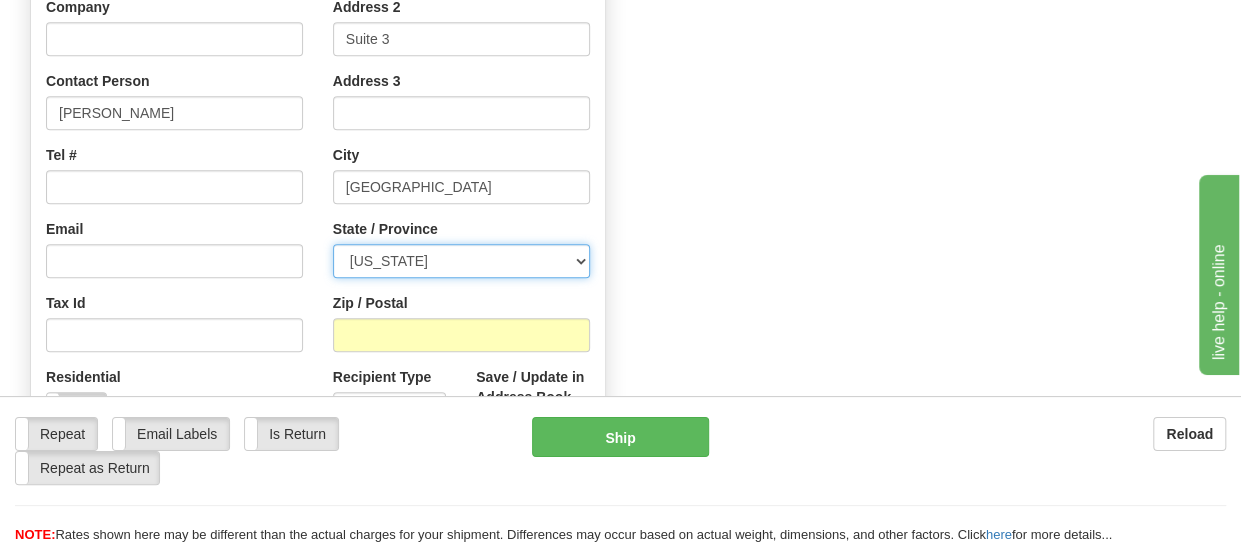 scroll, scrollTop: 1000, scrollLeft: 0, axis: vertical 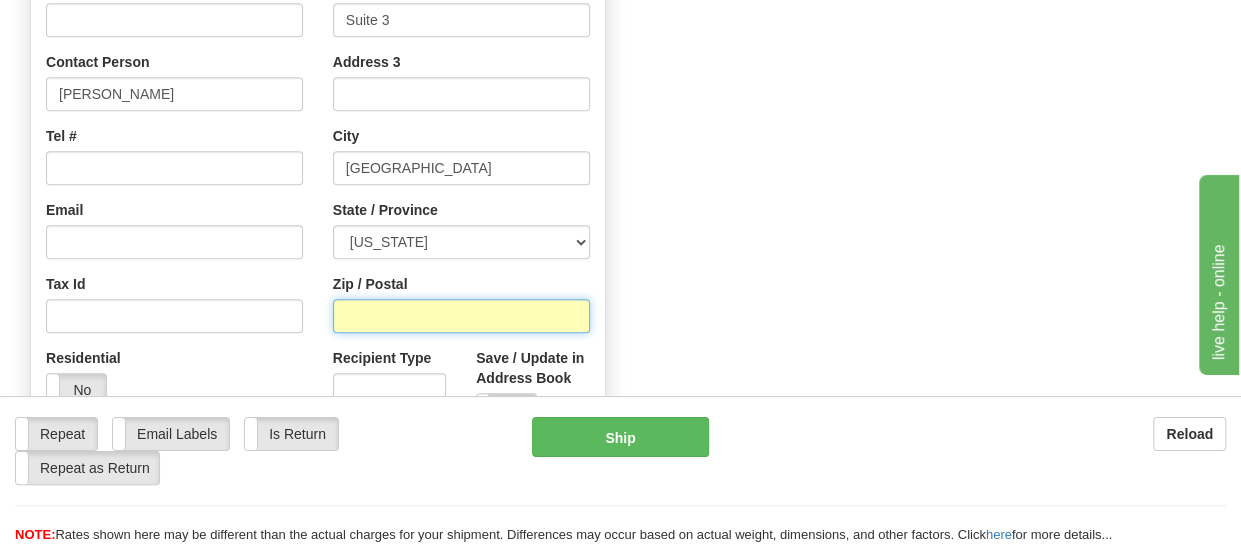 click on "Zip / Postal" at bounding box center [461, 316] 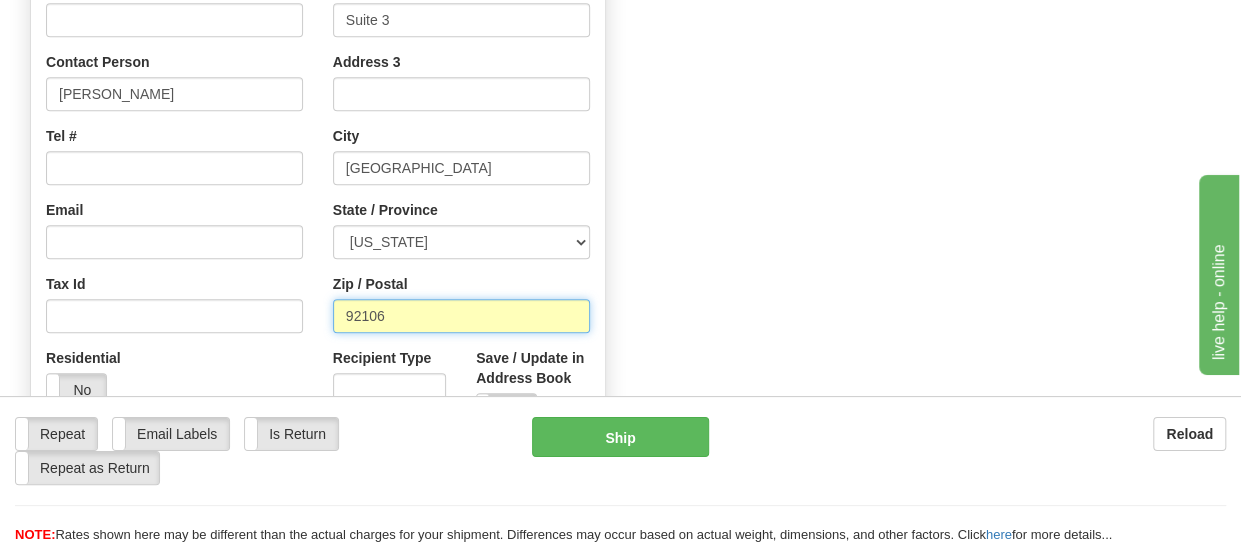 type on "92106" 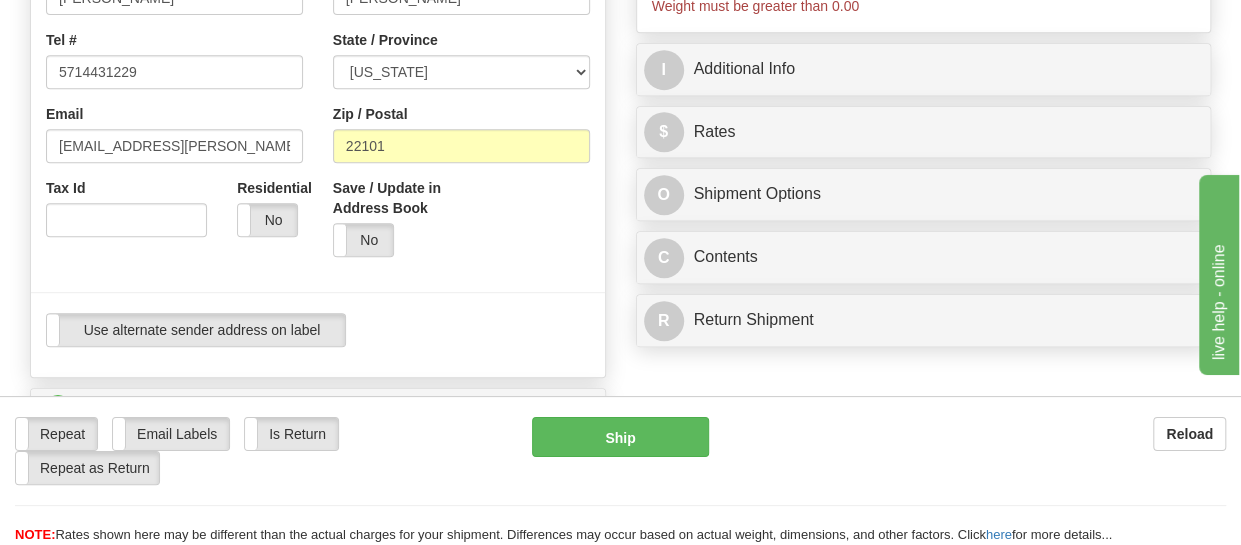 scroll, scrollTop: 407, scrollLeft: 0, axis: vertical 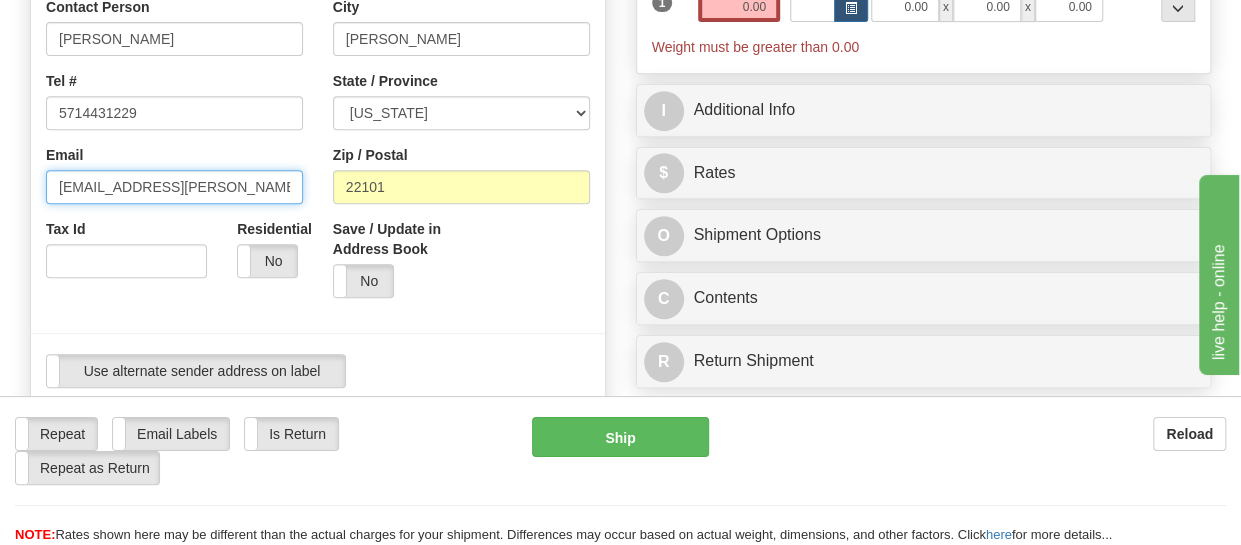 drag, startPoint x: 214, startPoint y: 185, endPoint x: -12, endPoint y: 171, distance: 226.43321 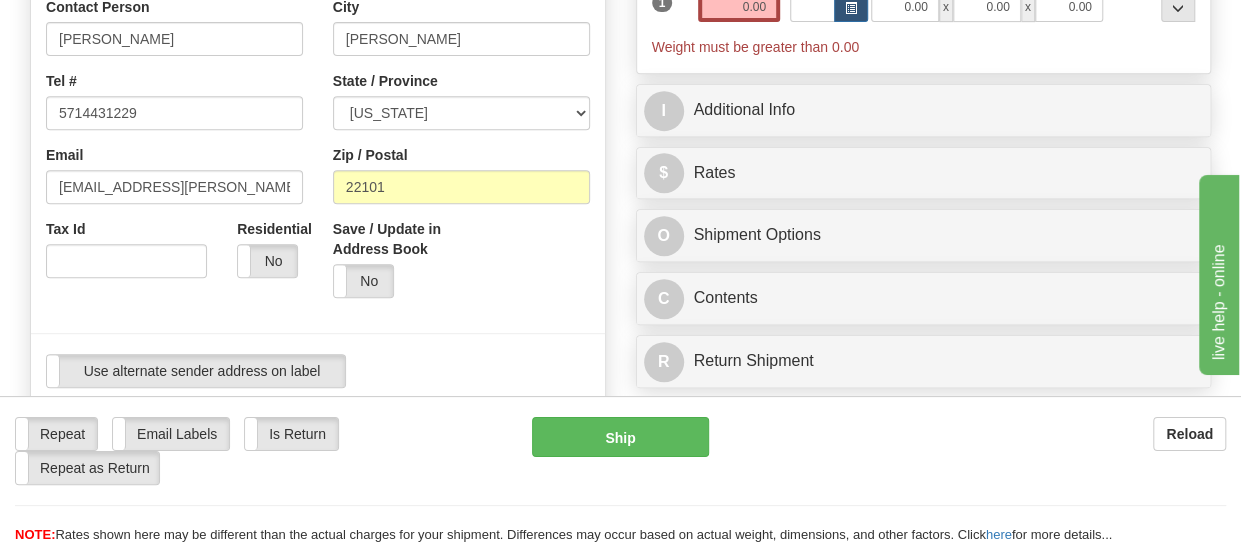 click on "Save / Update in Address Book
Yes No" at bounding box center (461, 266) 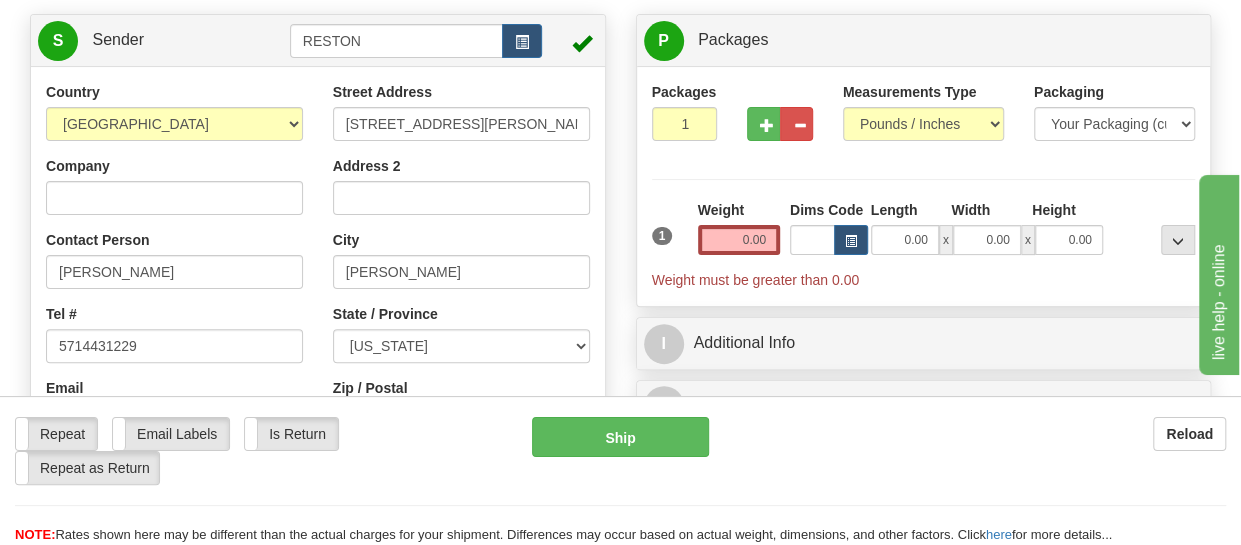 scroll, scrollTop: 170, scrollLeft: 0, axis: vertical 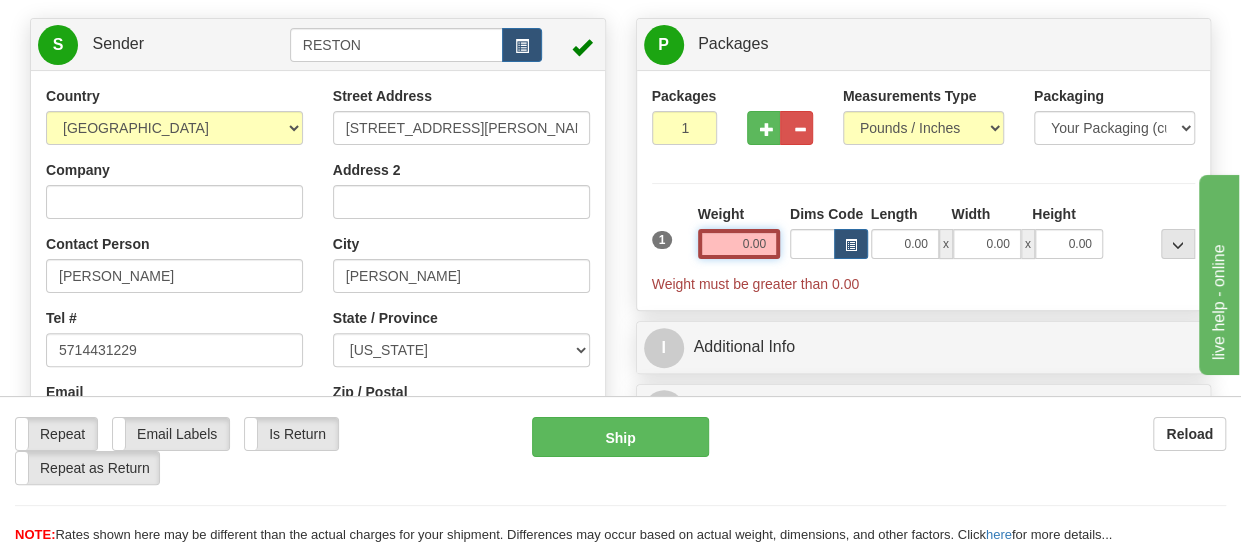 click on "0.00" at bounding box center [739, 244] 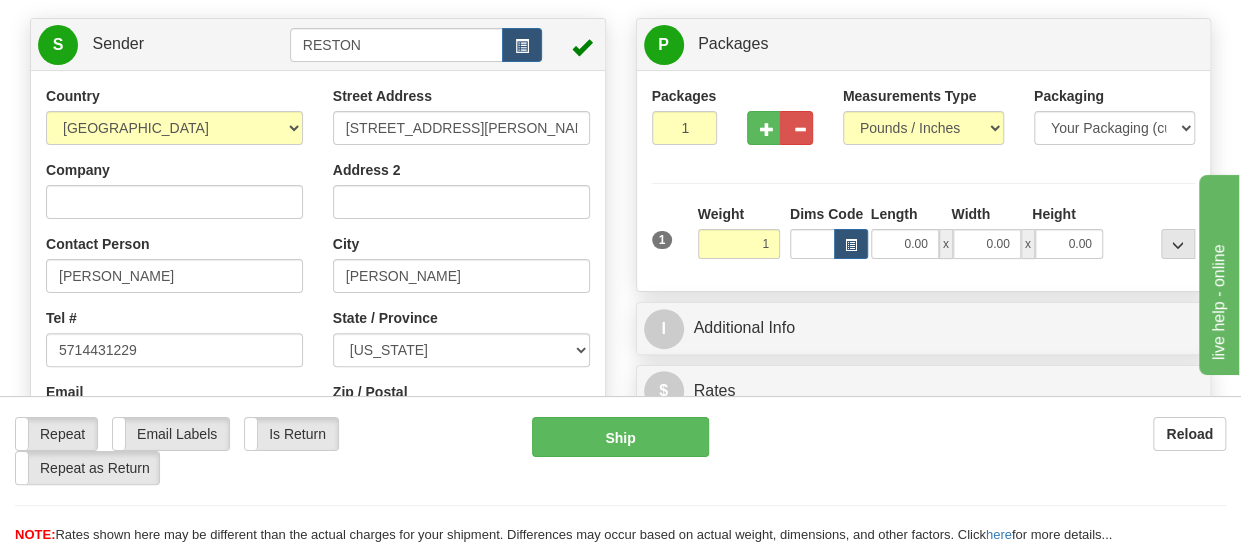 type on "1.00" 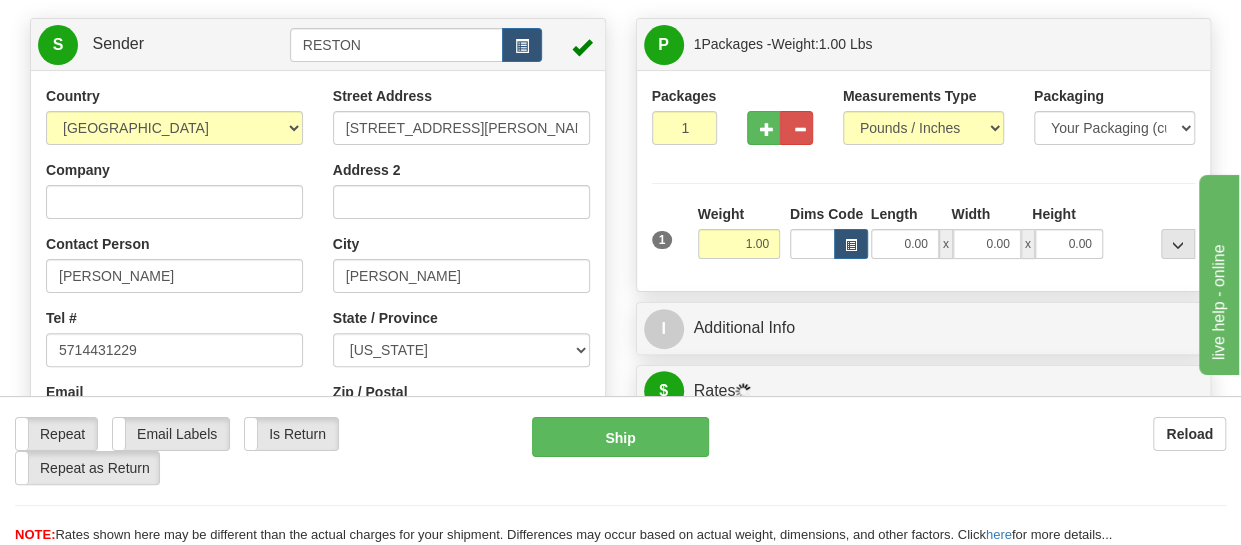 click on "Packages                                              1
1
Measurements Type" at bounding box center (924, 181) 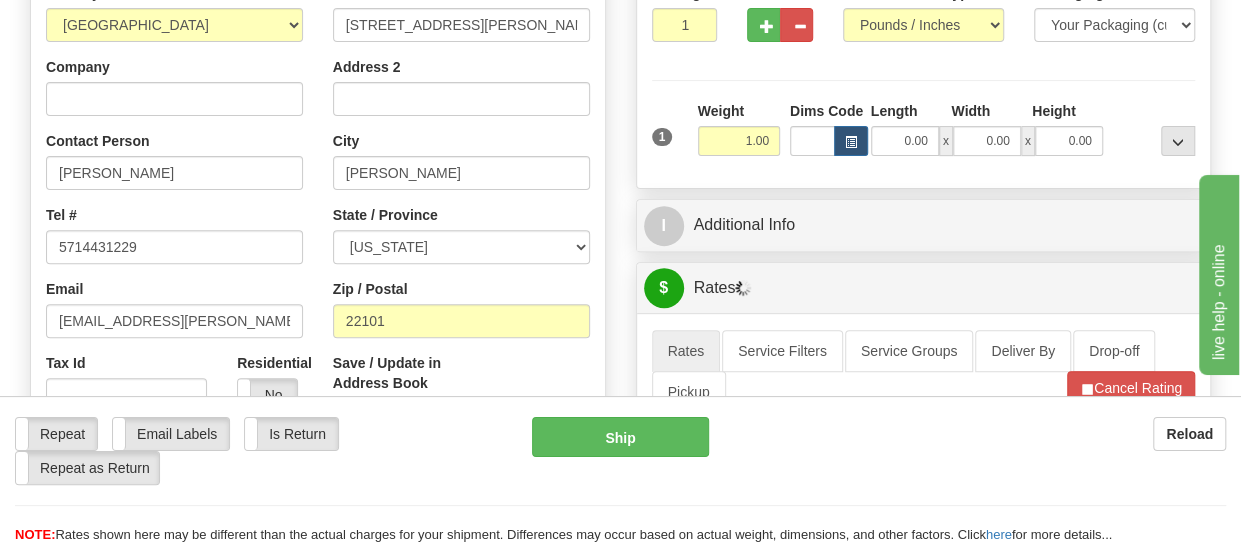 scroll, scrollTop: 274, scrollLeft: 0, axis: vertical 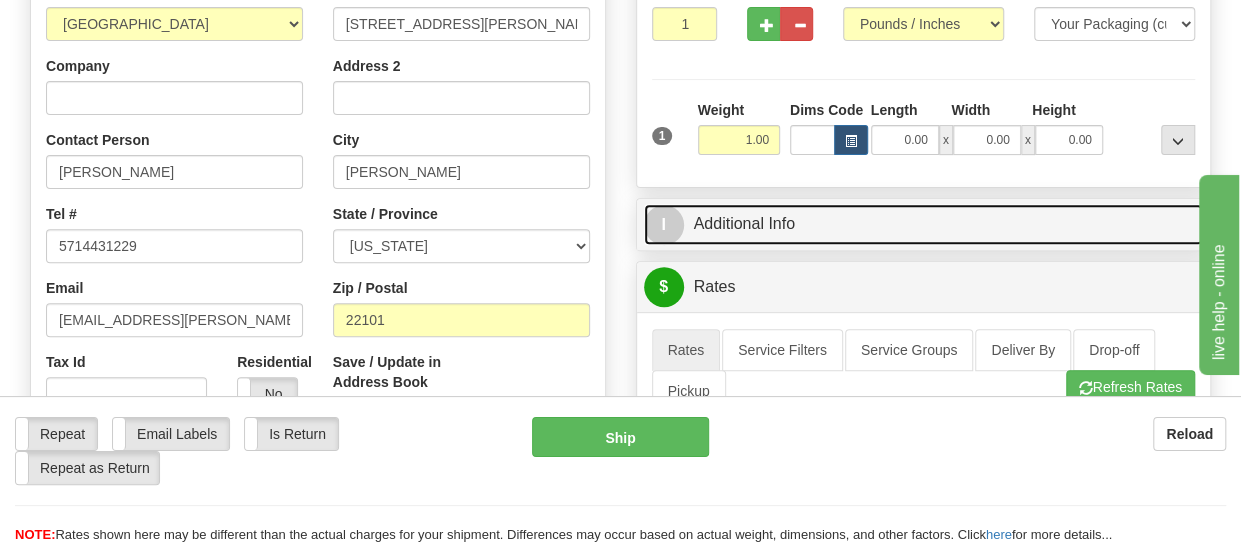 click on "I Additional Info" at bounding box center (924, 224) 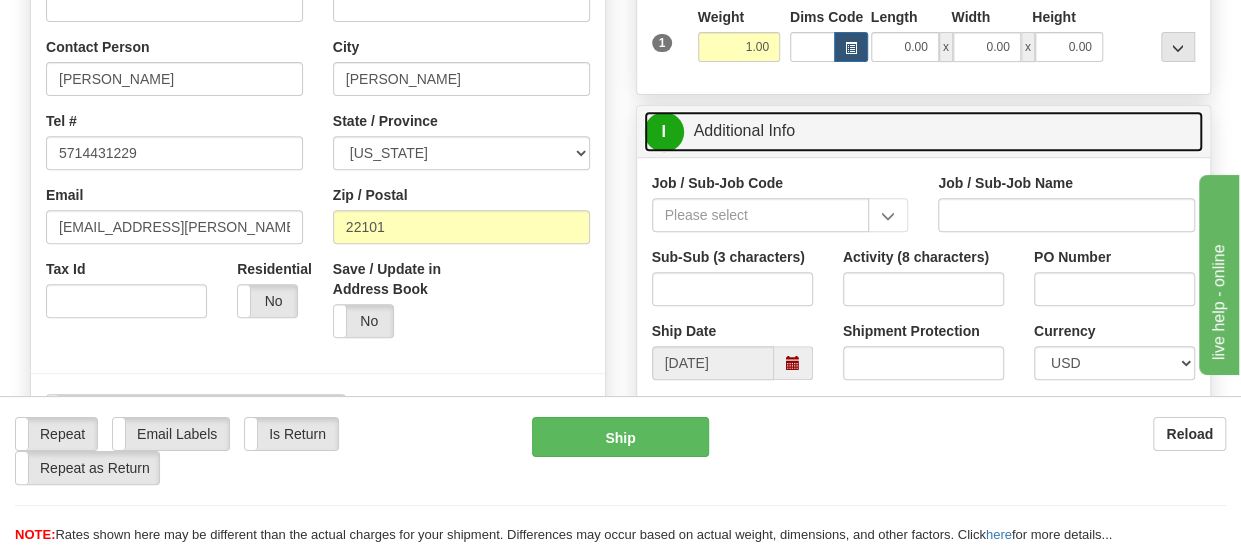 scroll, scrollTop: 368, scrollLeft: 0, axis: vertical 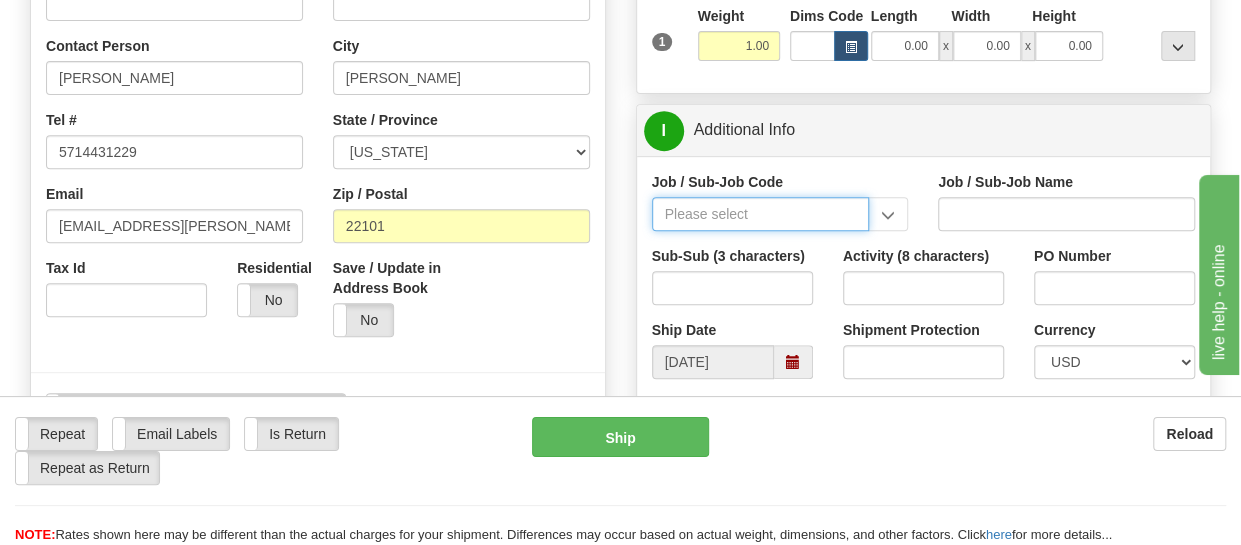 click on "Job / Sub-Job Code" at bounding box center [761, 214] 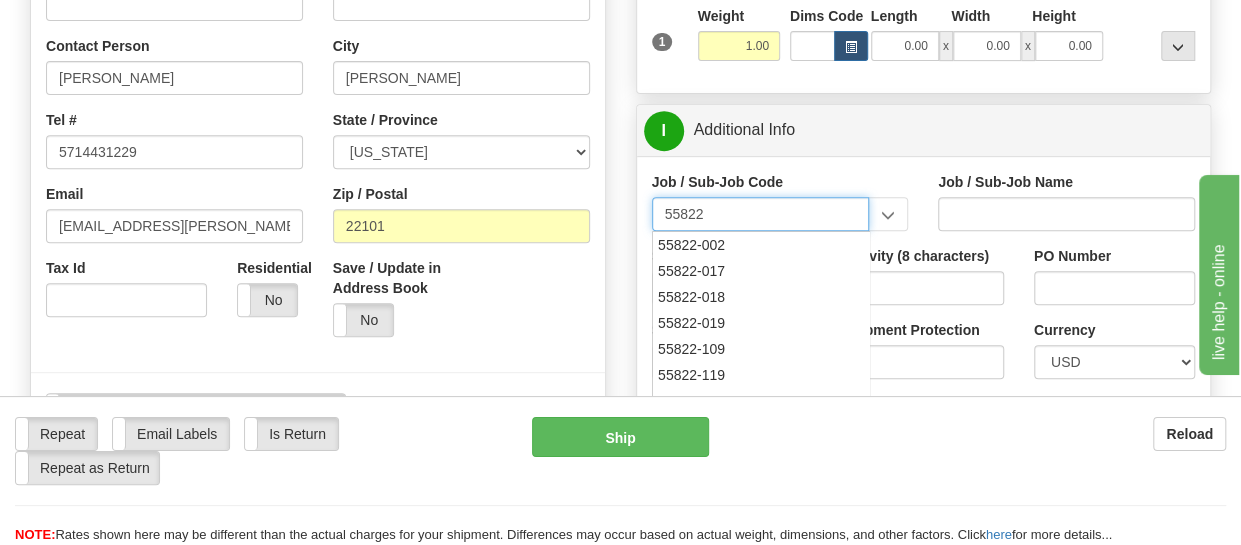 type on "55822" 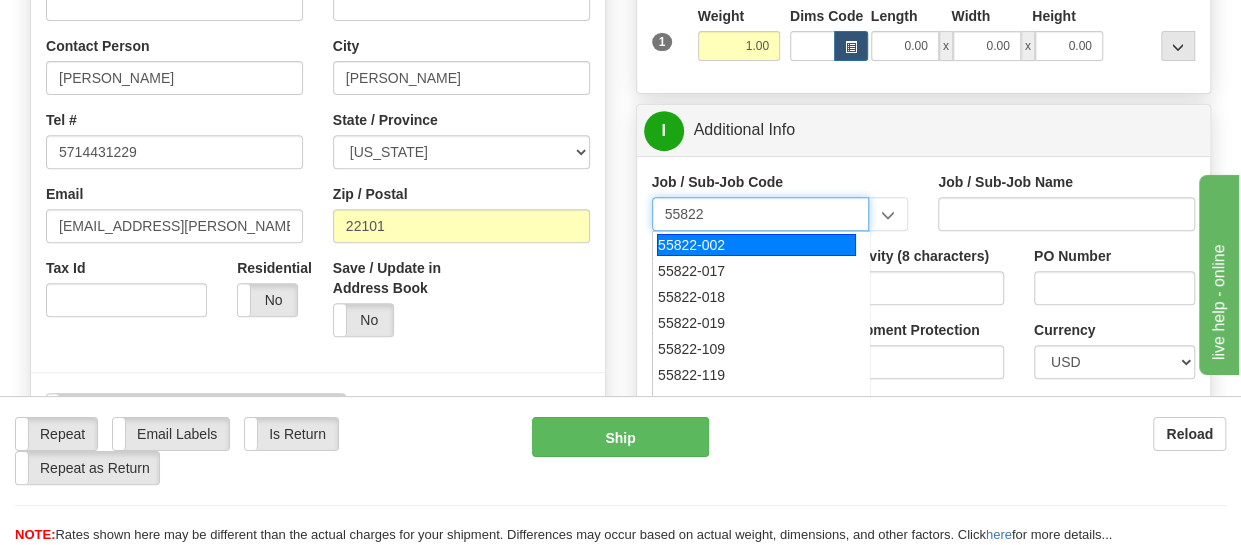 click on "55822-002" at bounding box center (756, 245) 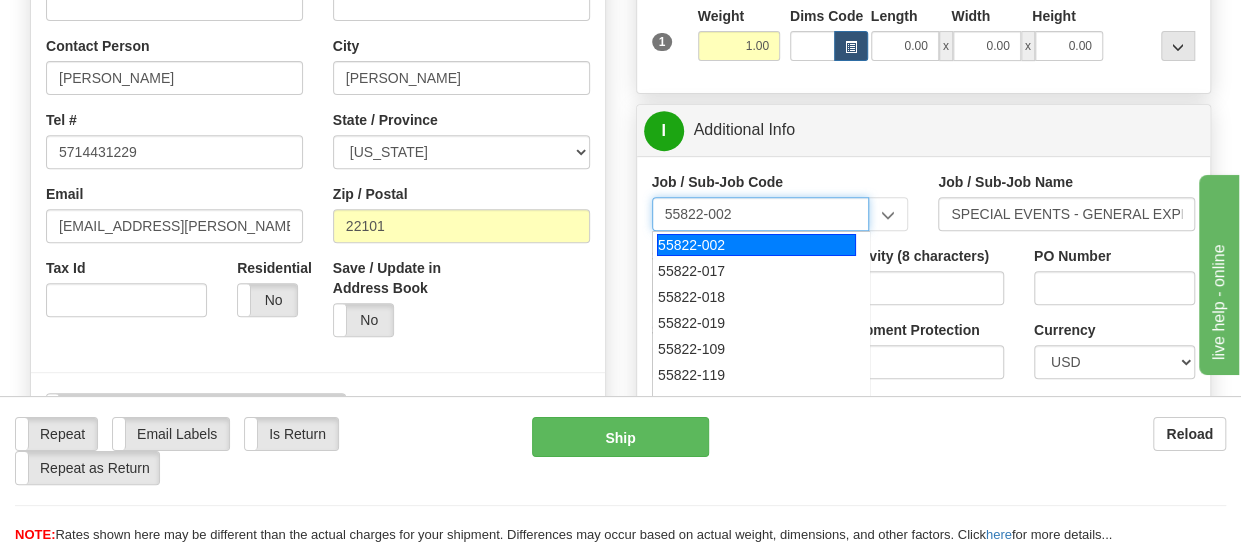 type on "55822-002" 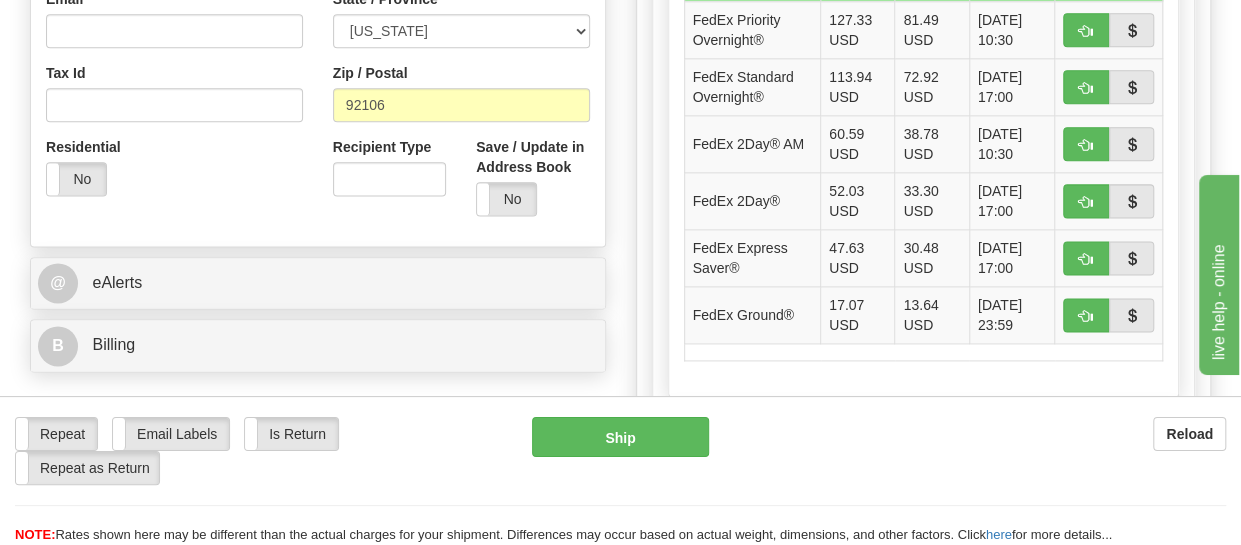 scroll, scrollTop: 1212, scrollLeft: 0, axis: vertical 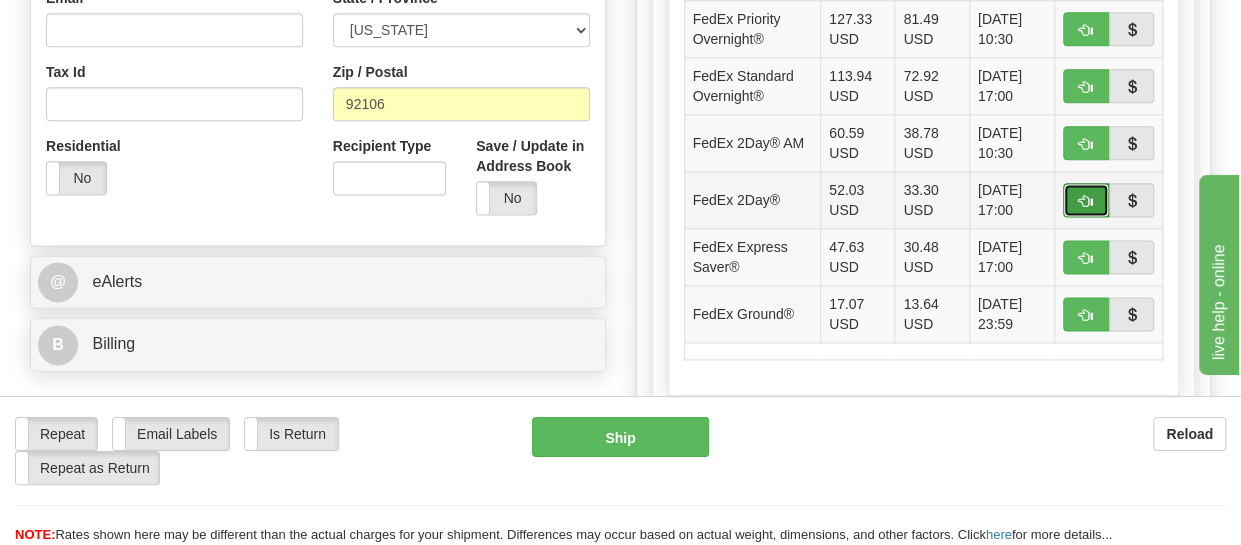 click at bounding box center [1086, 201] 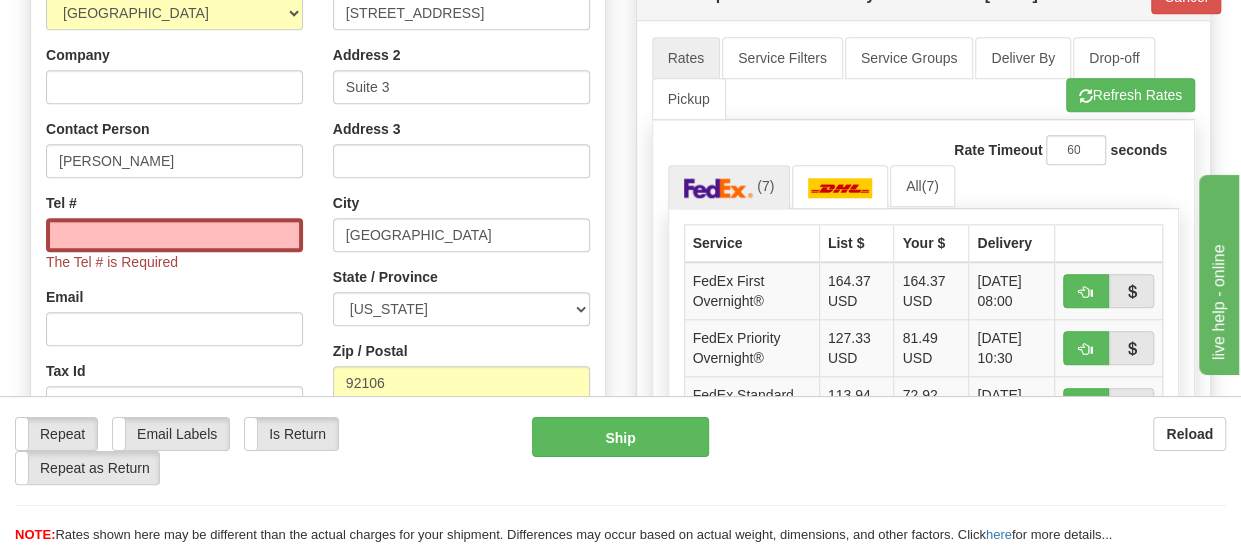 scroll, scrollTop: 931, scrollLeft: 0, axis: vertical 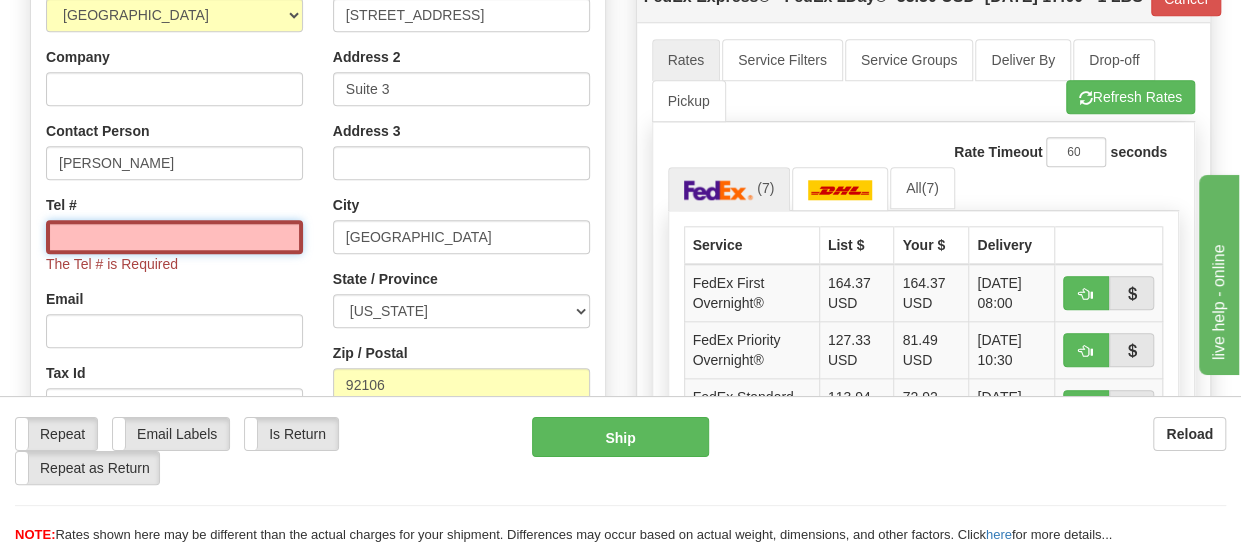 click on "Tel #" at bounding box center [174, 237] 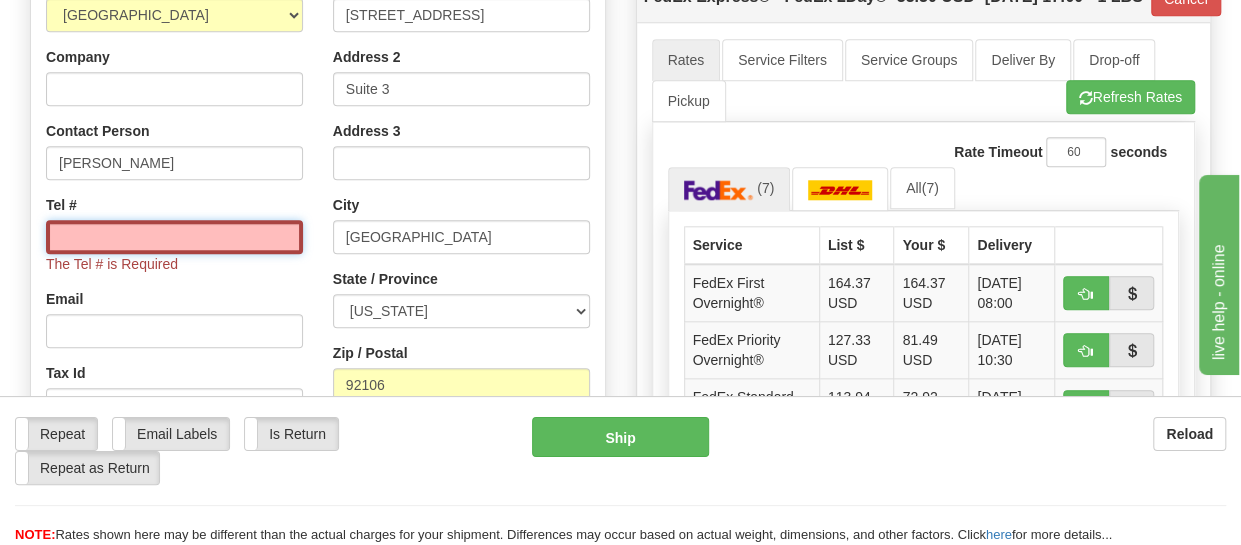 type on "5714431229" 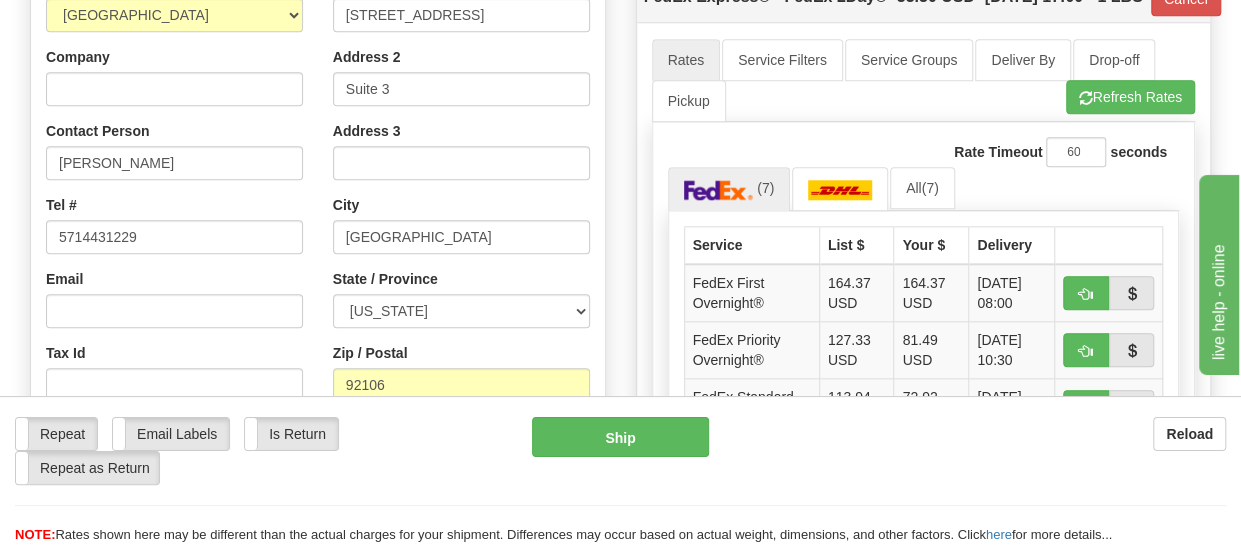 click on "Create a label for the return
Create Pickup Without Label
S
Sender RESTON" at bounding box center [318, -41] 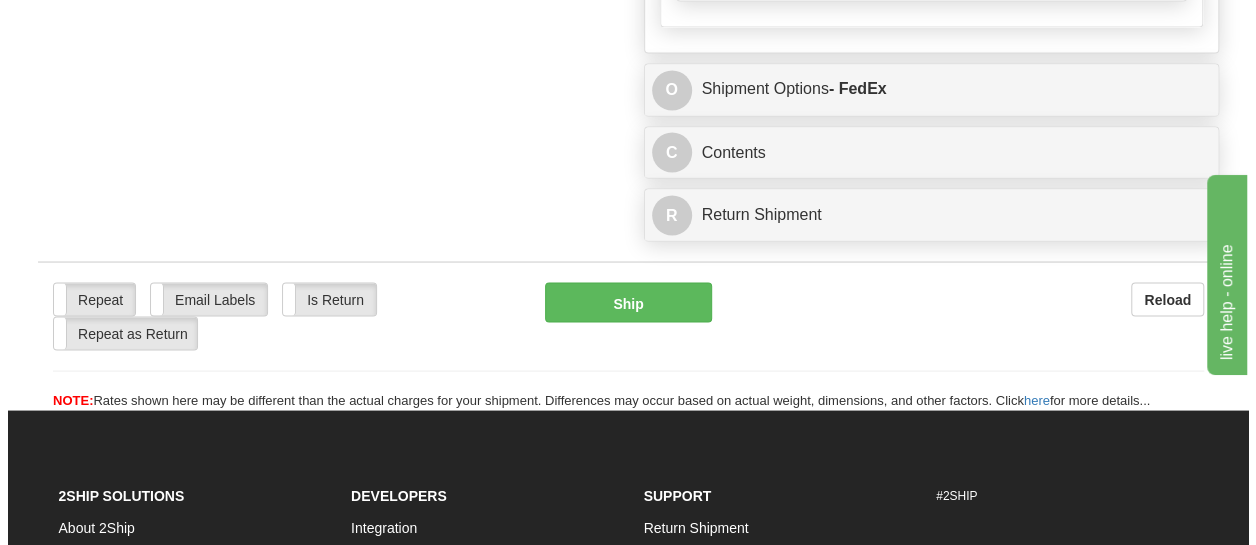 scroll, scrollTop: 1724, scrollLeft: 0, axis: vertical 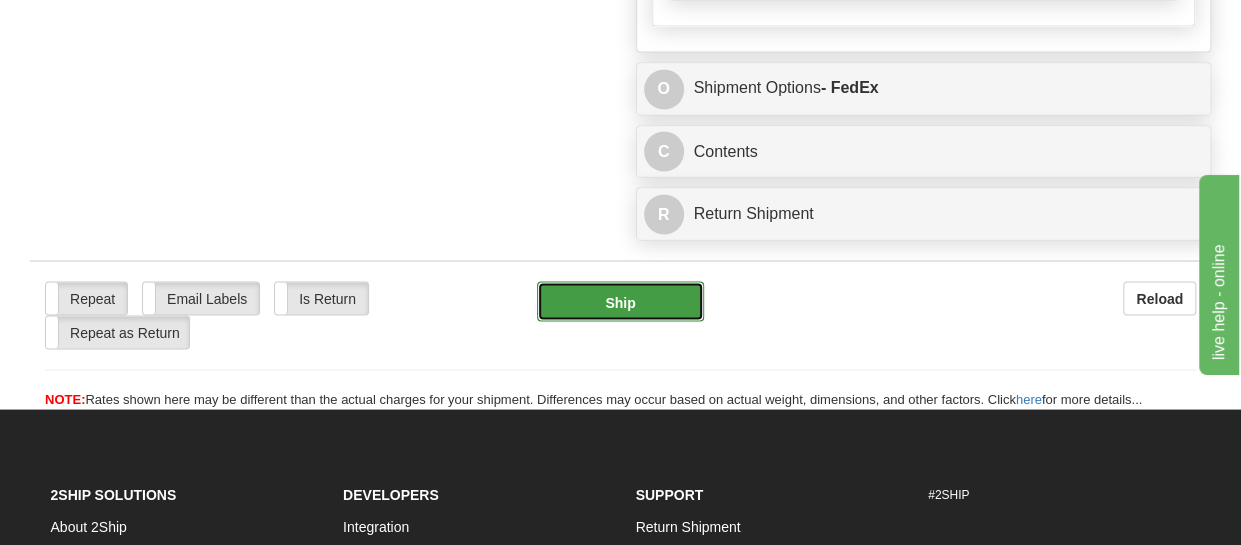 click on "Ship" at bounding box center [620, 301] 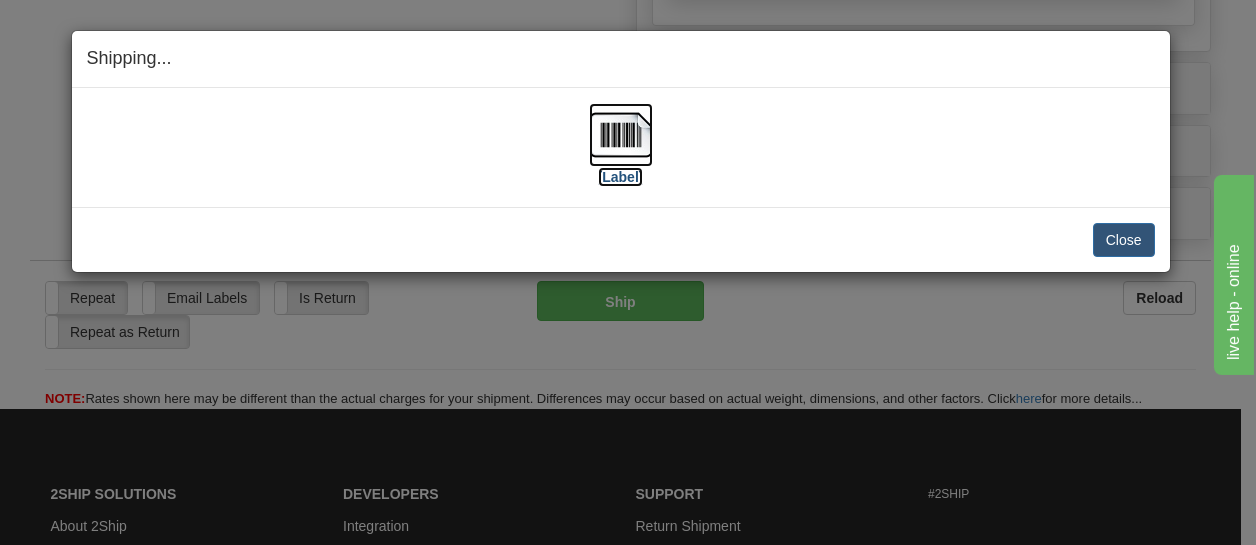 click on "[Label]" at bounding box center [621, 177] 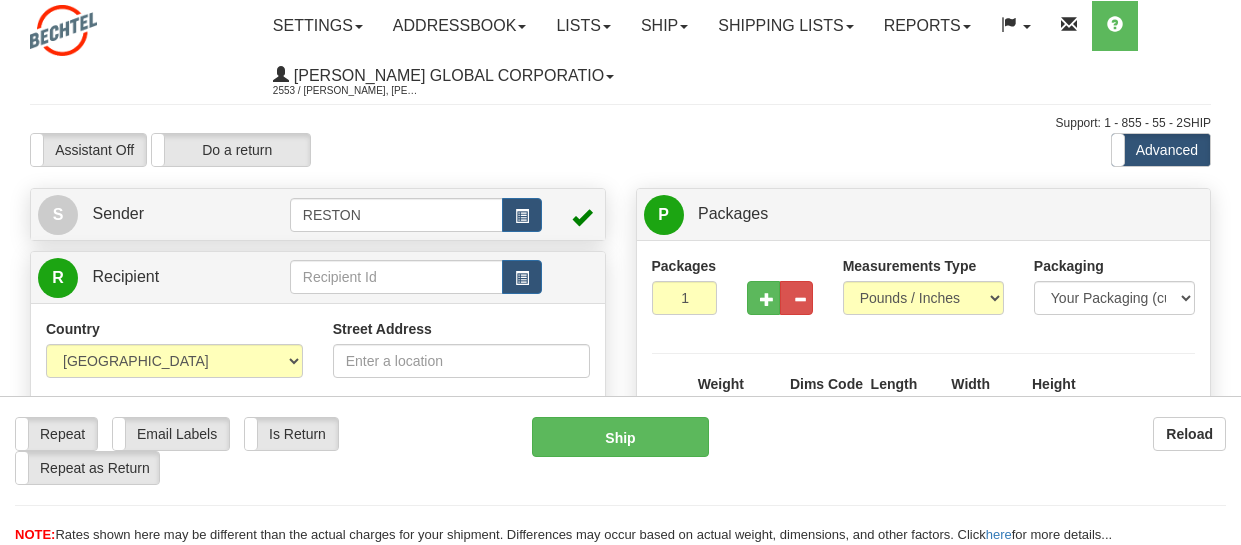 scroll, scrollTop: 0, scrollLeft: 0, axis: both 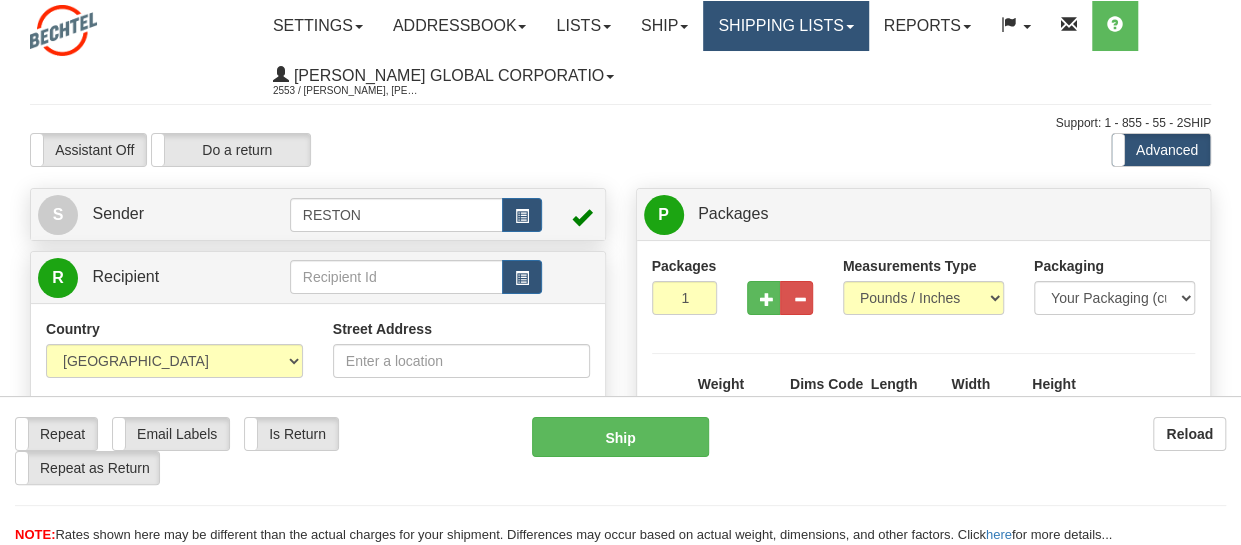 click on "Shipping lists" at bounding box center (785, 26) 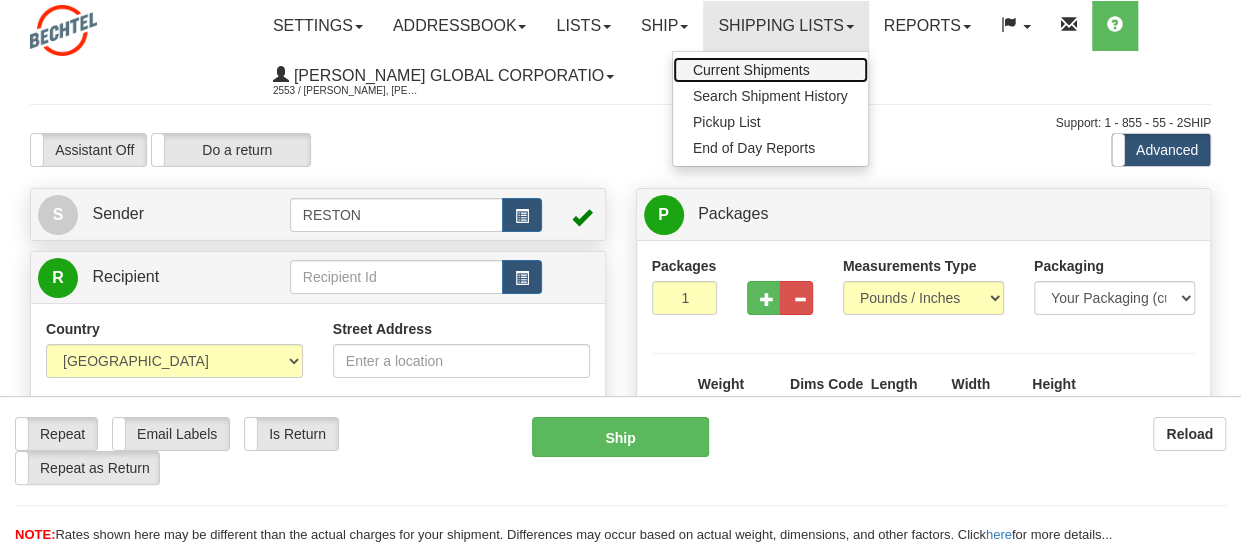 click on "Current Shipments" at bounding box center (751, 70) 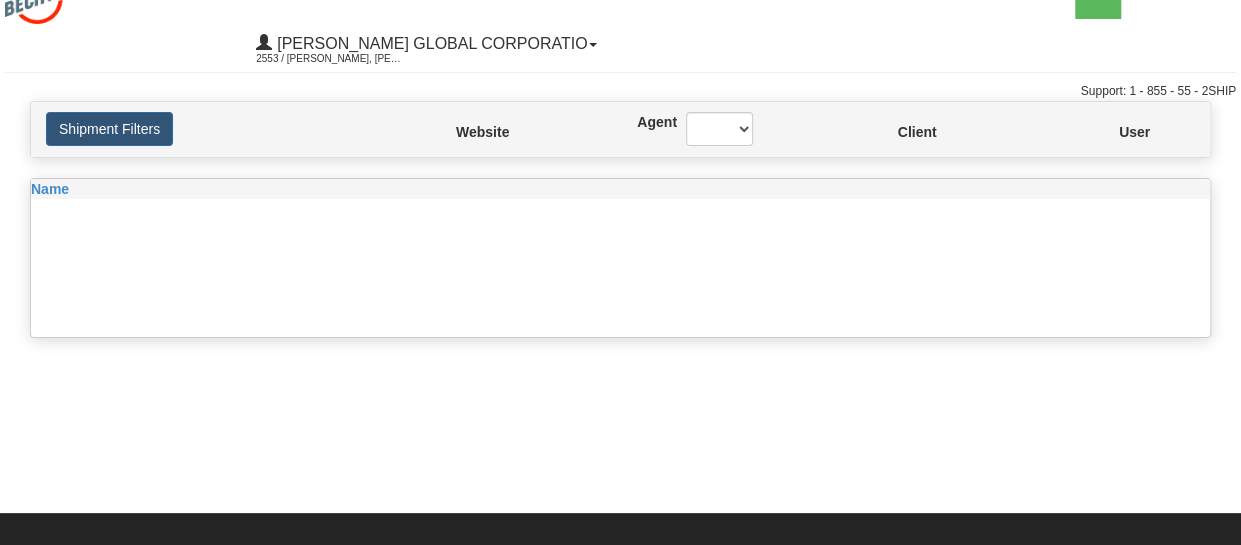 scroll, scrollTop: 0, scrollLeft: 0, axis: both 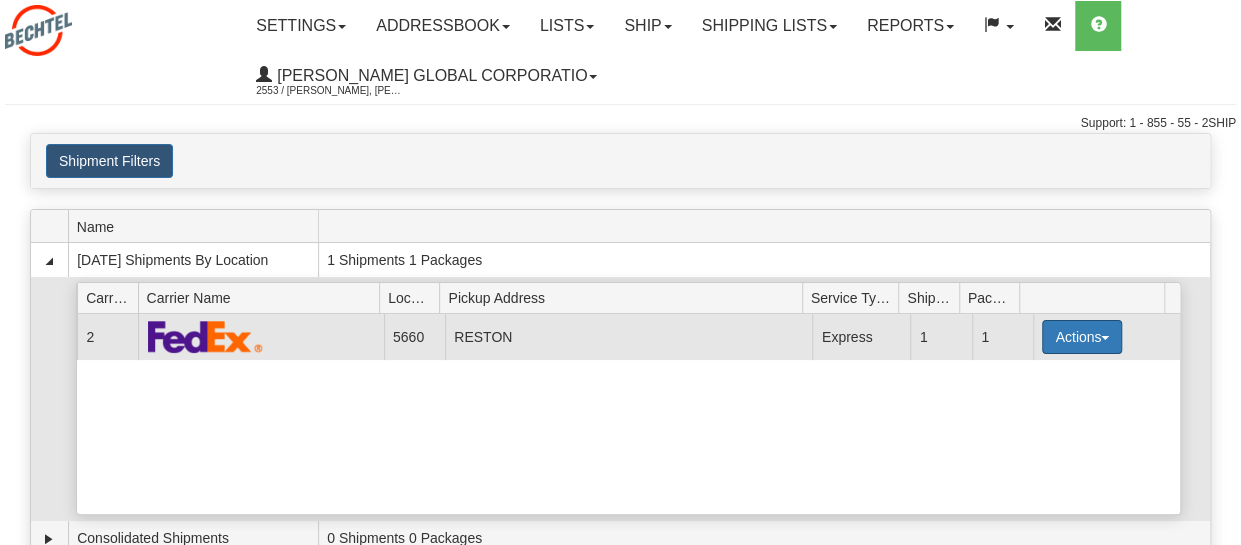 click on "Actions" at bounding box center (1082, 337) 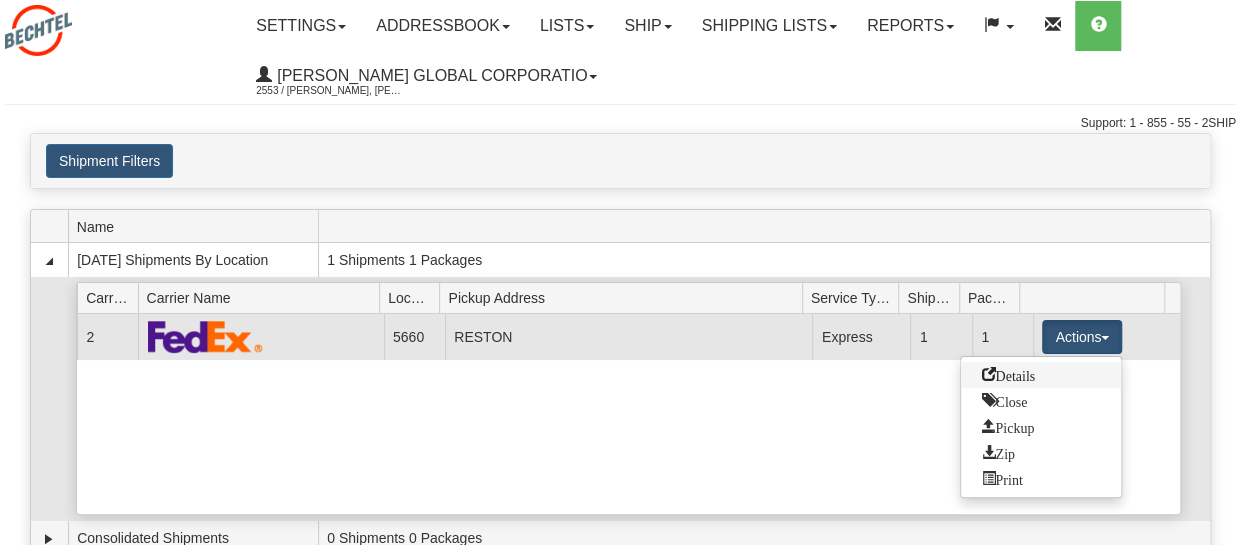 click on "Details" at bounding box center (1041, 375) 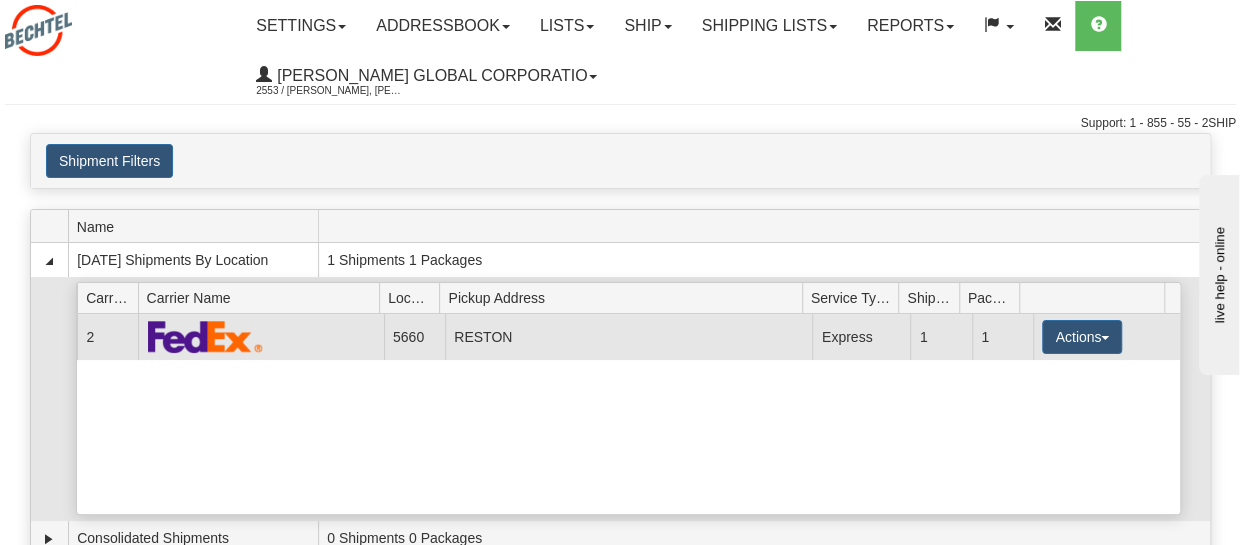 scroll, scrollTop: 0, scrollLeft: 0, axis: both 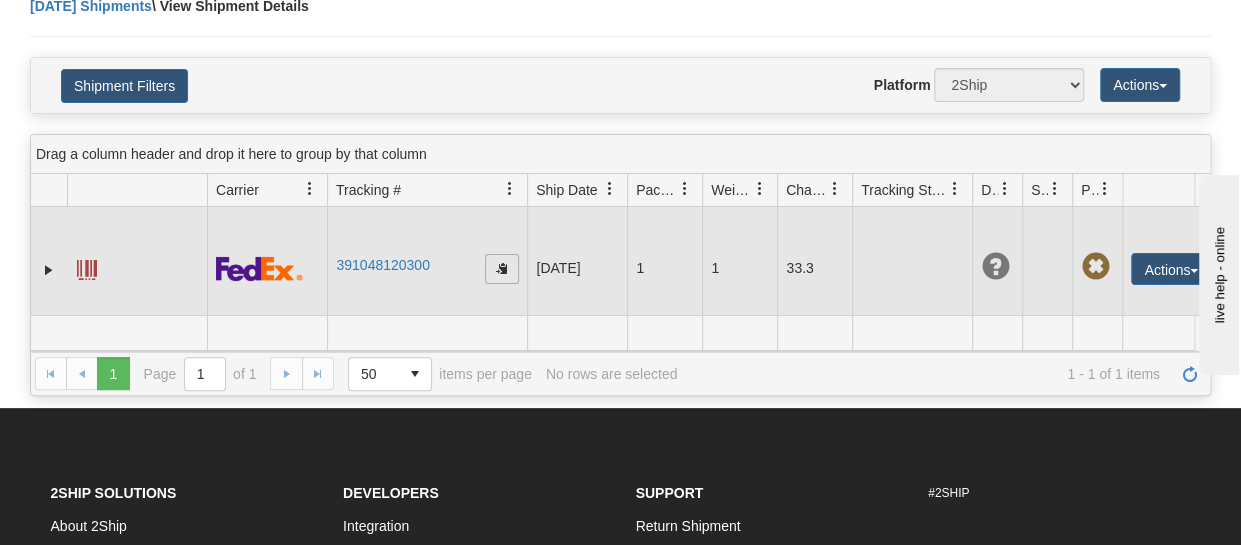 click at bounding box center [502, 268] 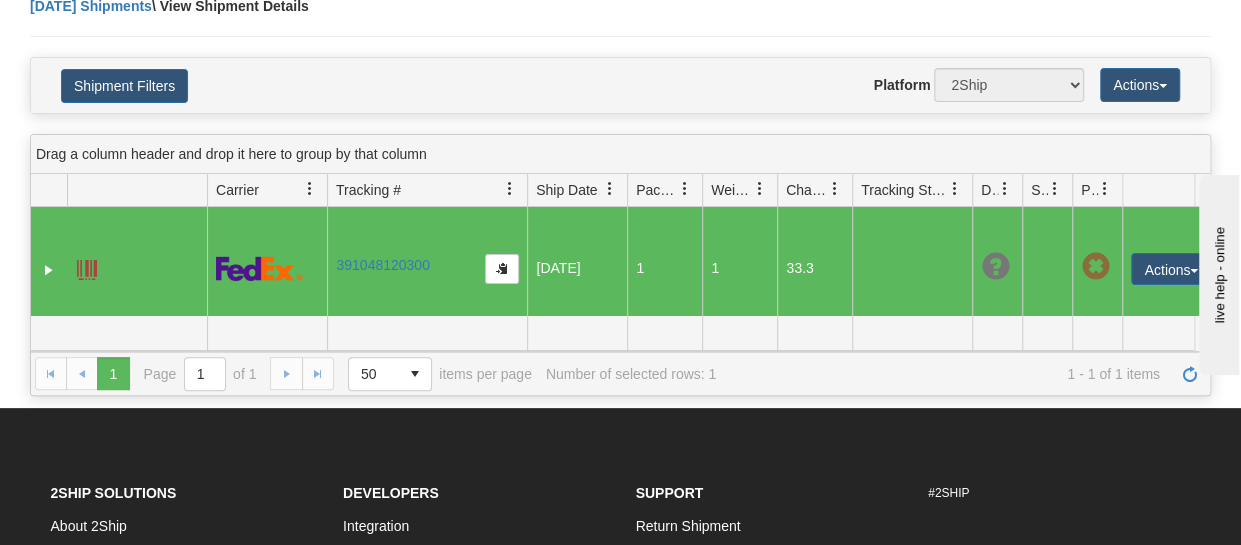scroll, scrollTop: 0, scrollLeft: 27, axis: horizontal 